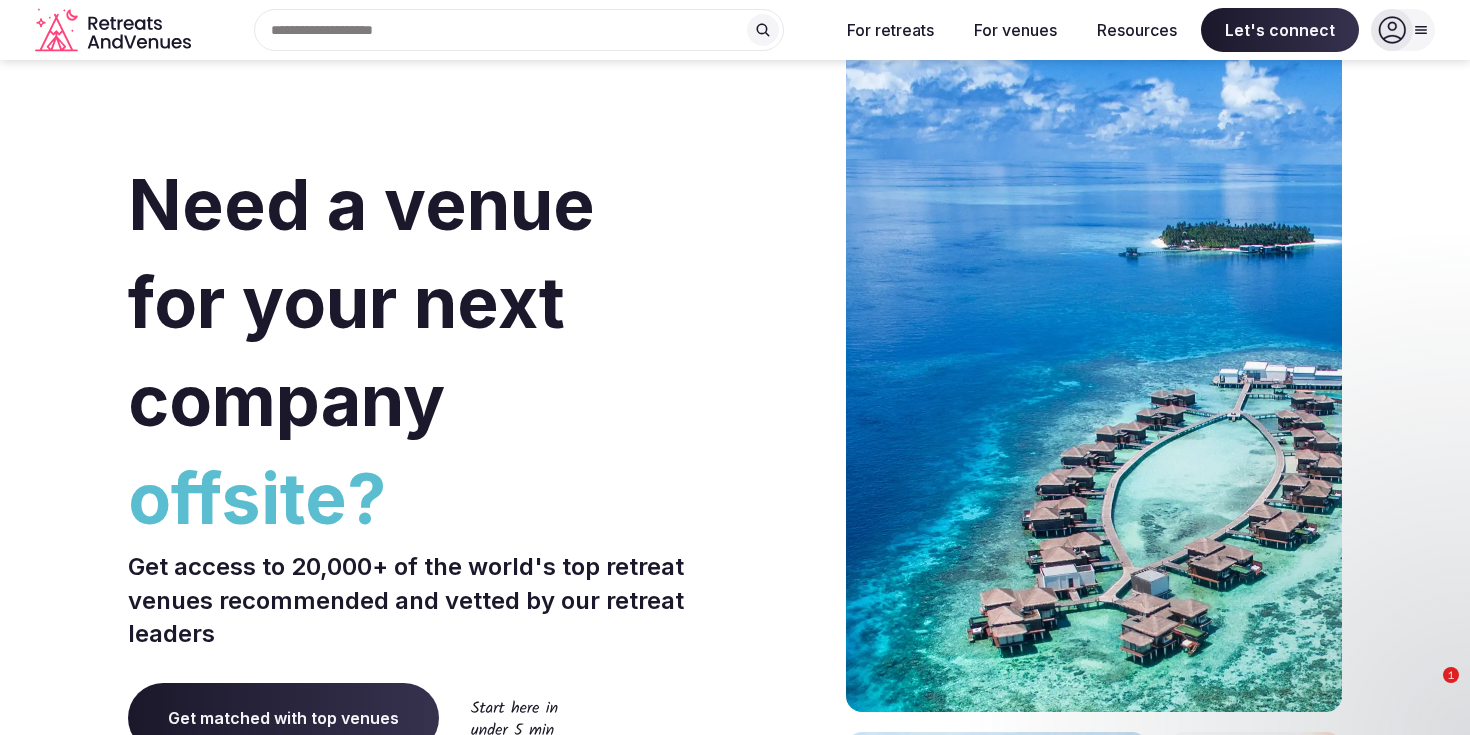 scroll, scrollTop: 0, scrollLeft: 0, axis: both 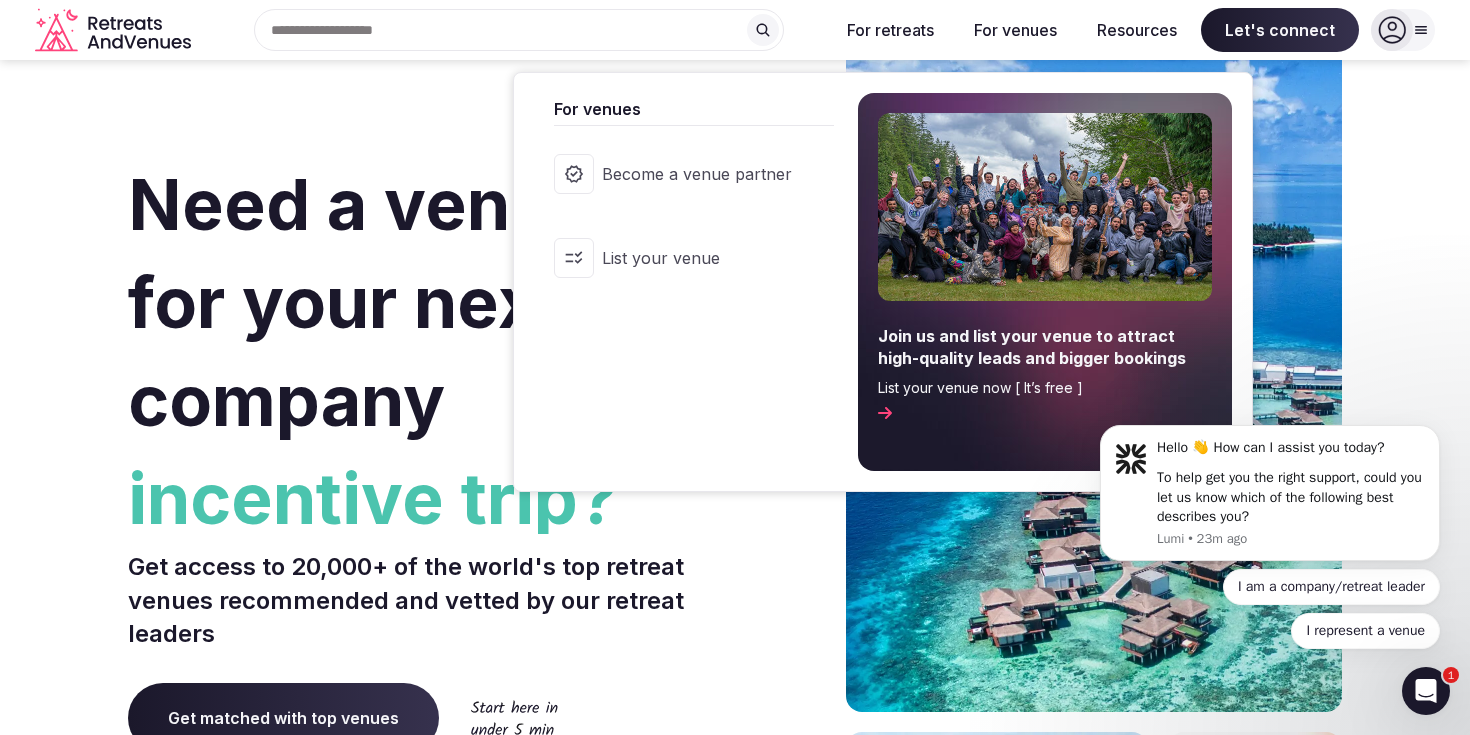 click on "Become a venue partner" at bounding box center [697, 174] 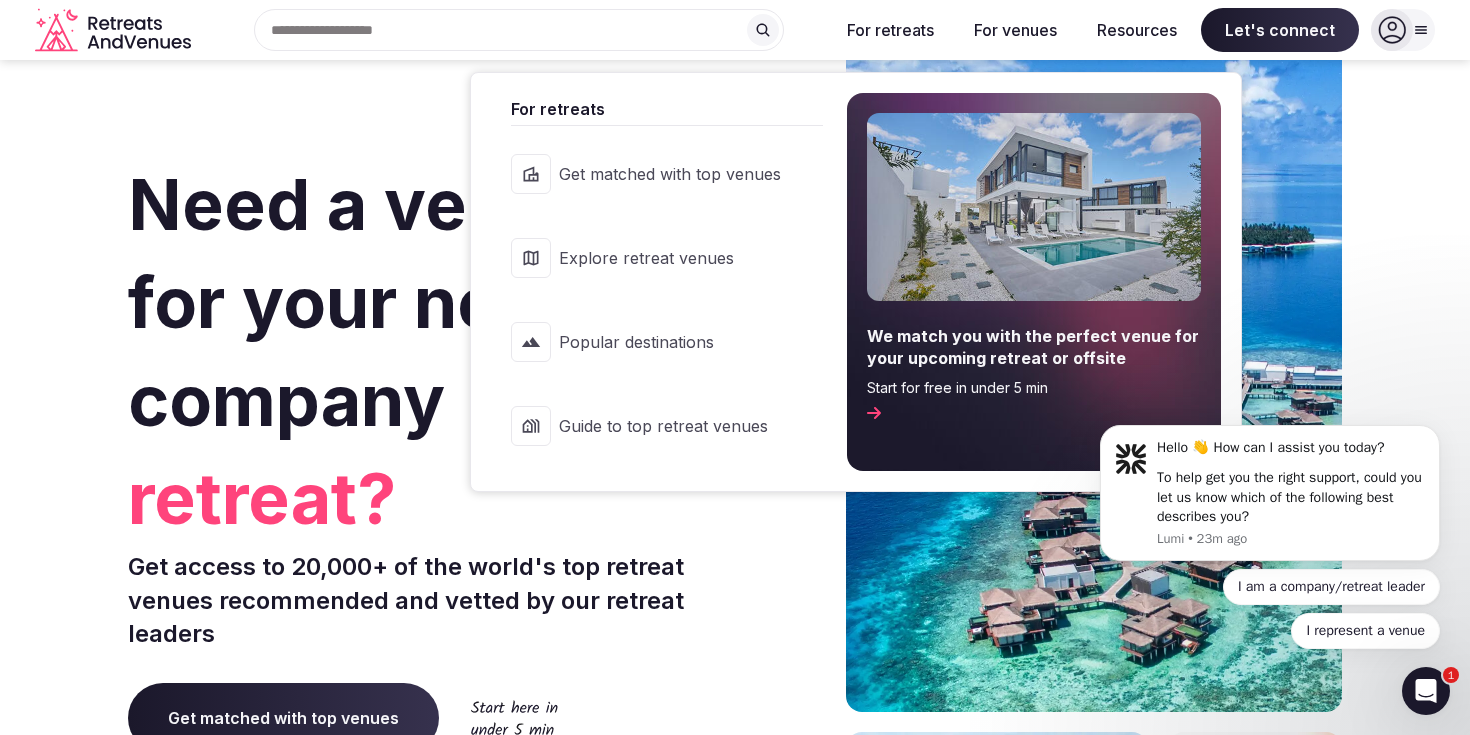 click on "Get matched with top venues" at bounding box center (670, 174) 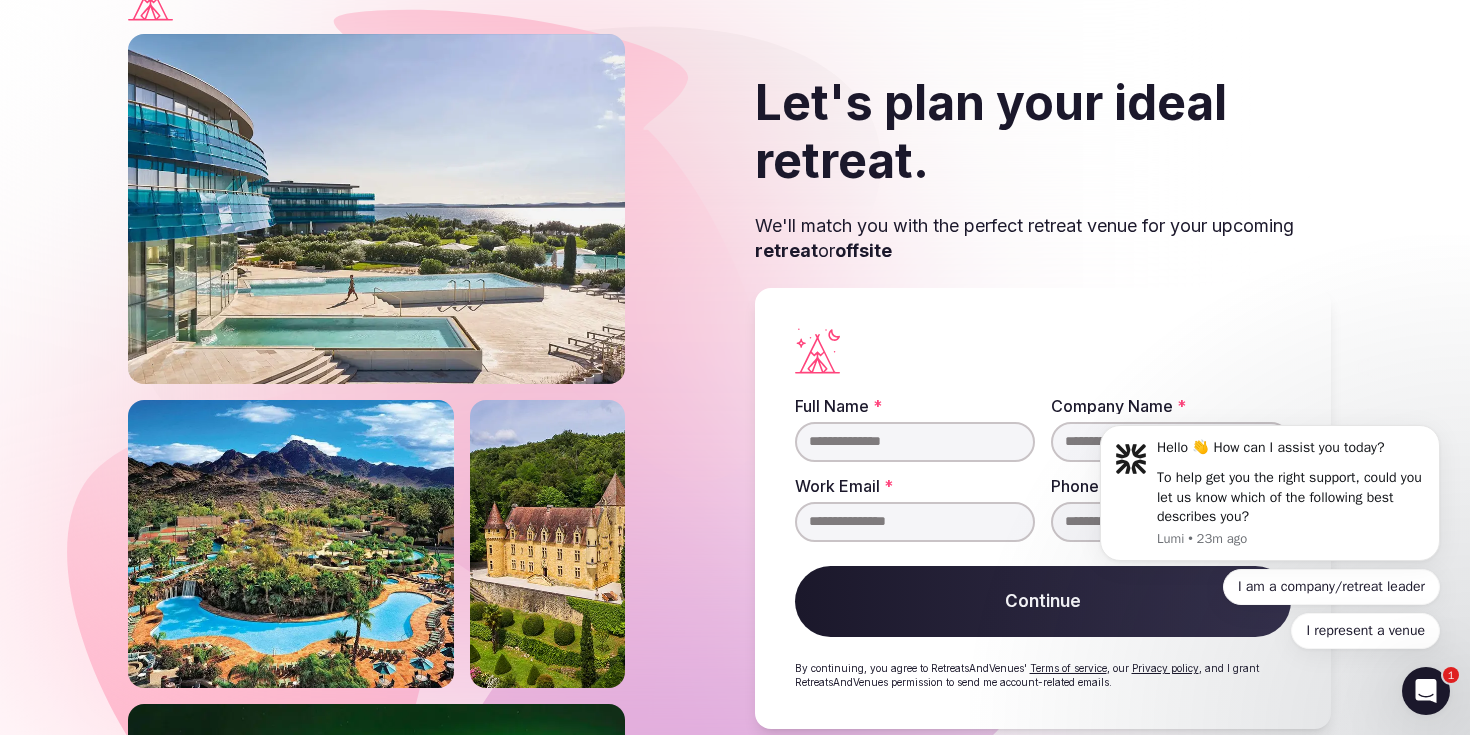 scroll, scrollTop: 72, scrollLeft: 0, axis: vertical 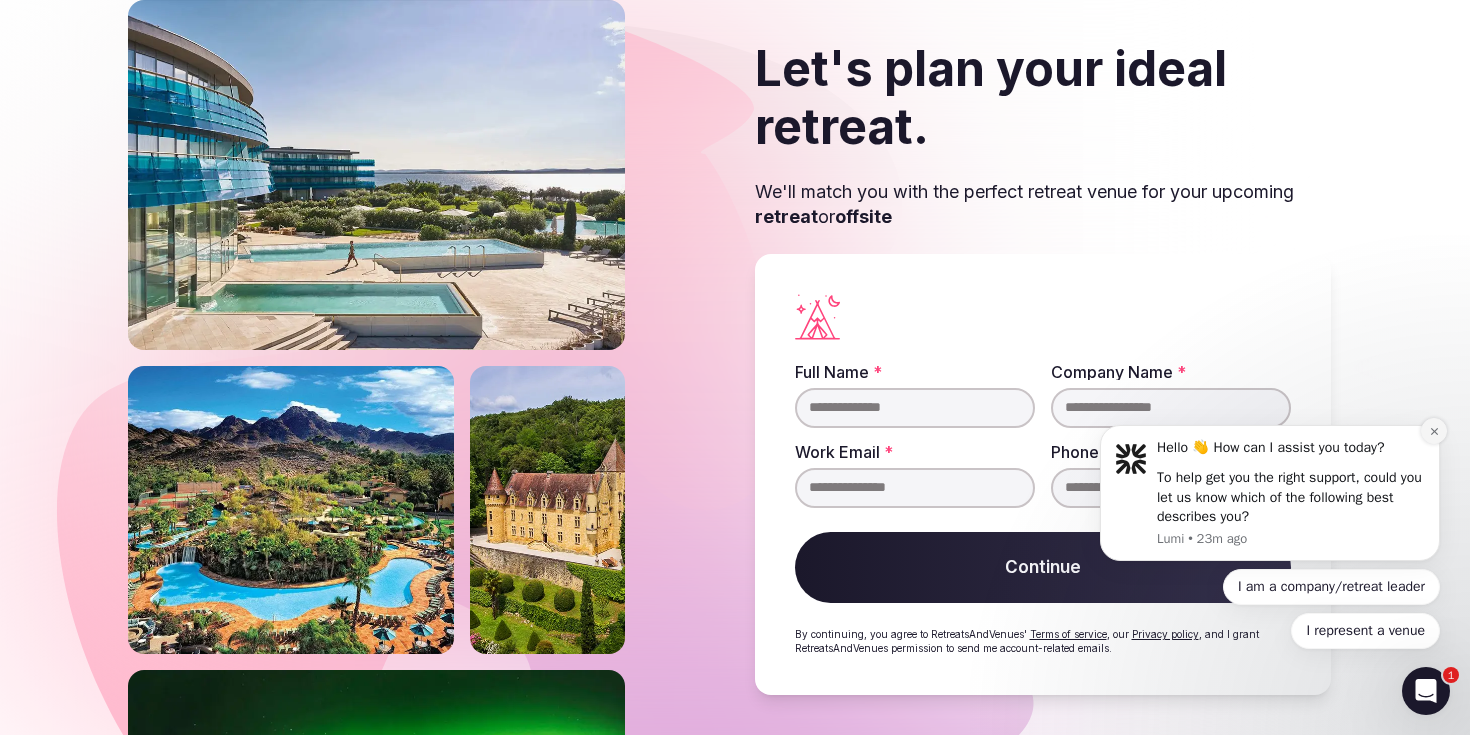 click at bounding box center (1434, 431) 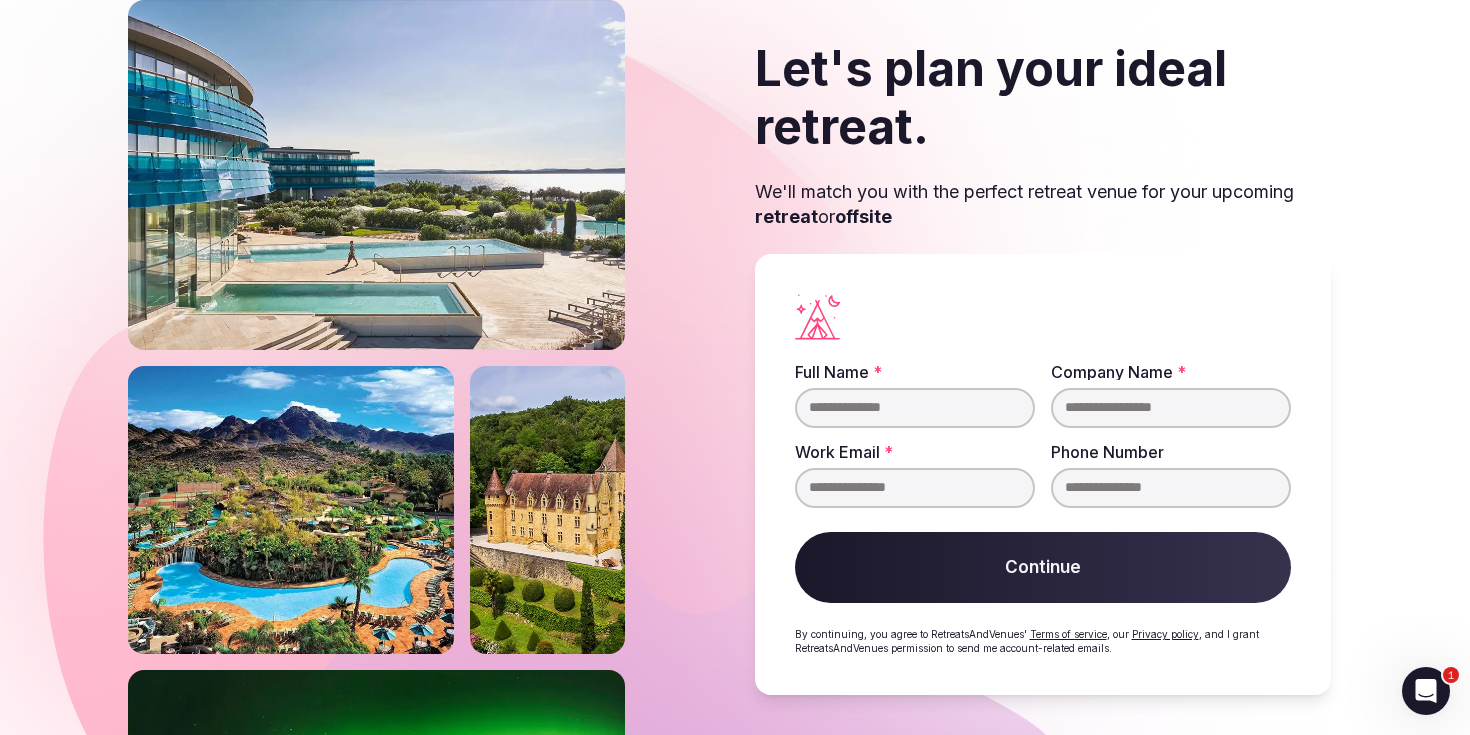 click on "Full Name *" at bounding box center [915, 408] 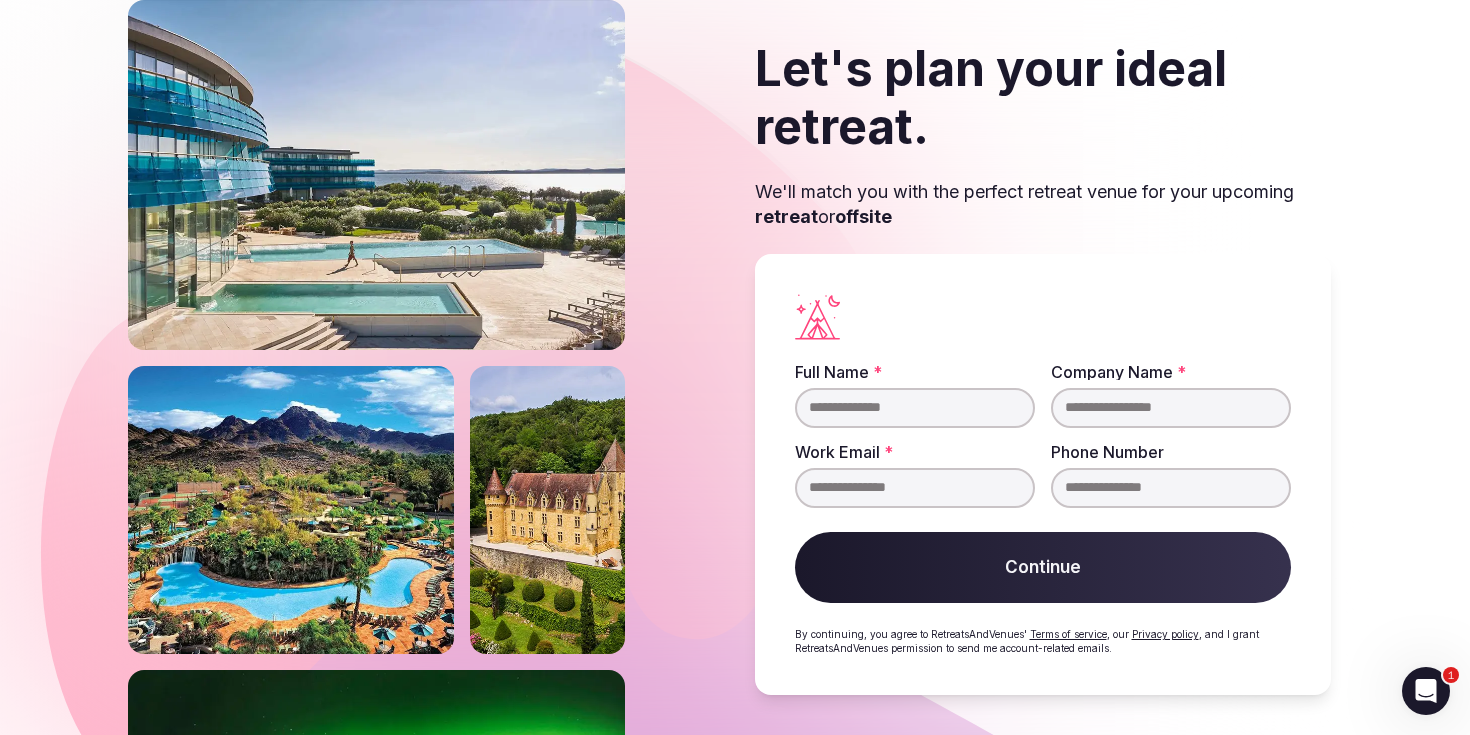 type on "**********" 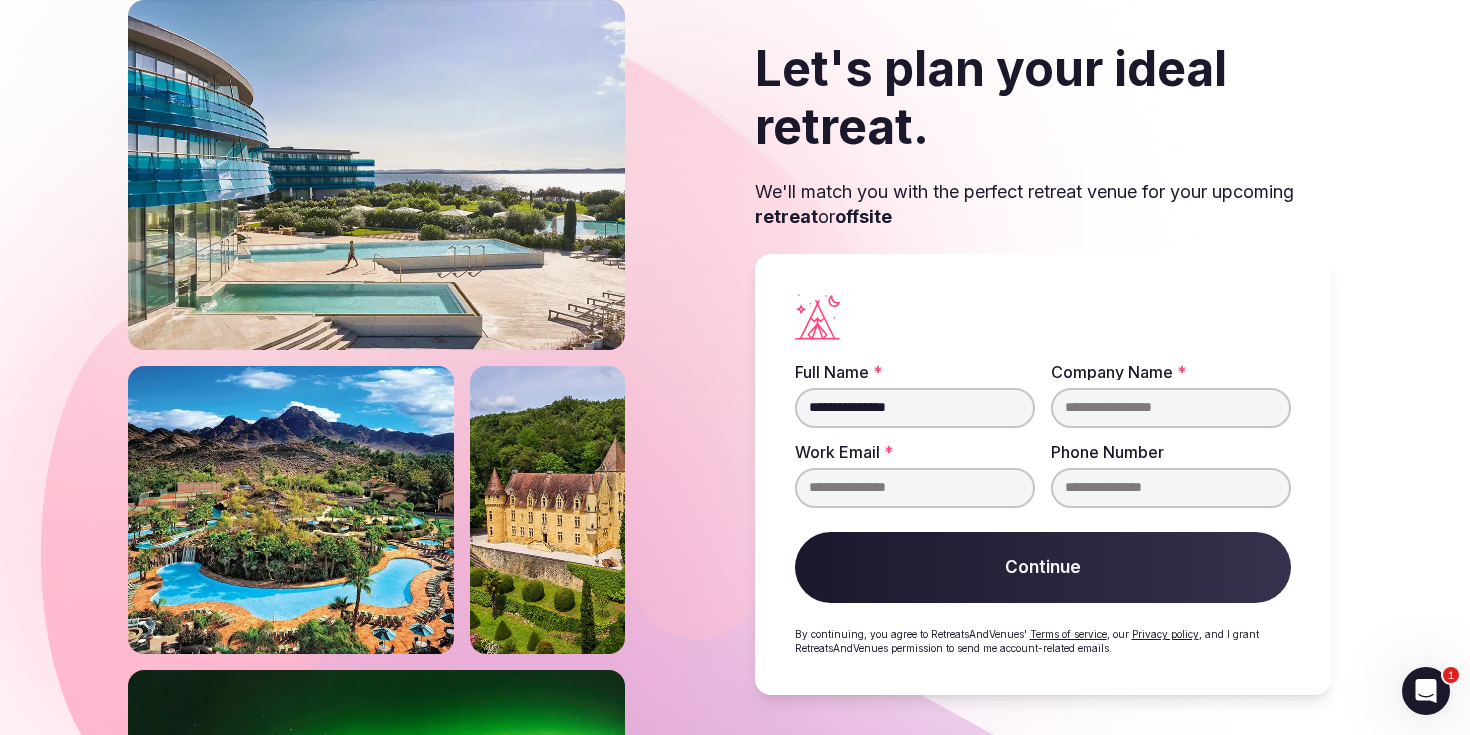 type on "**********" 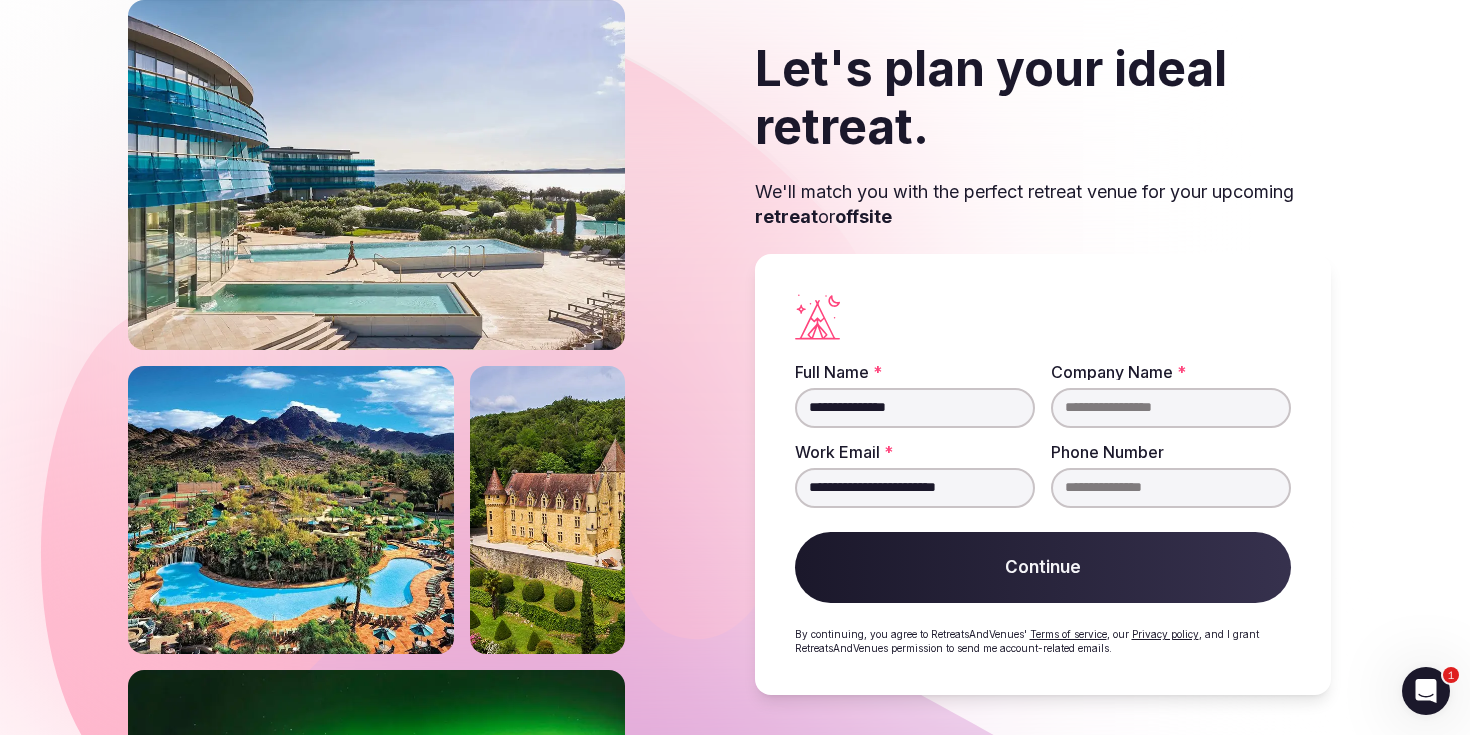 type on "**********" 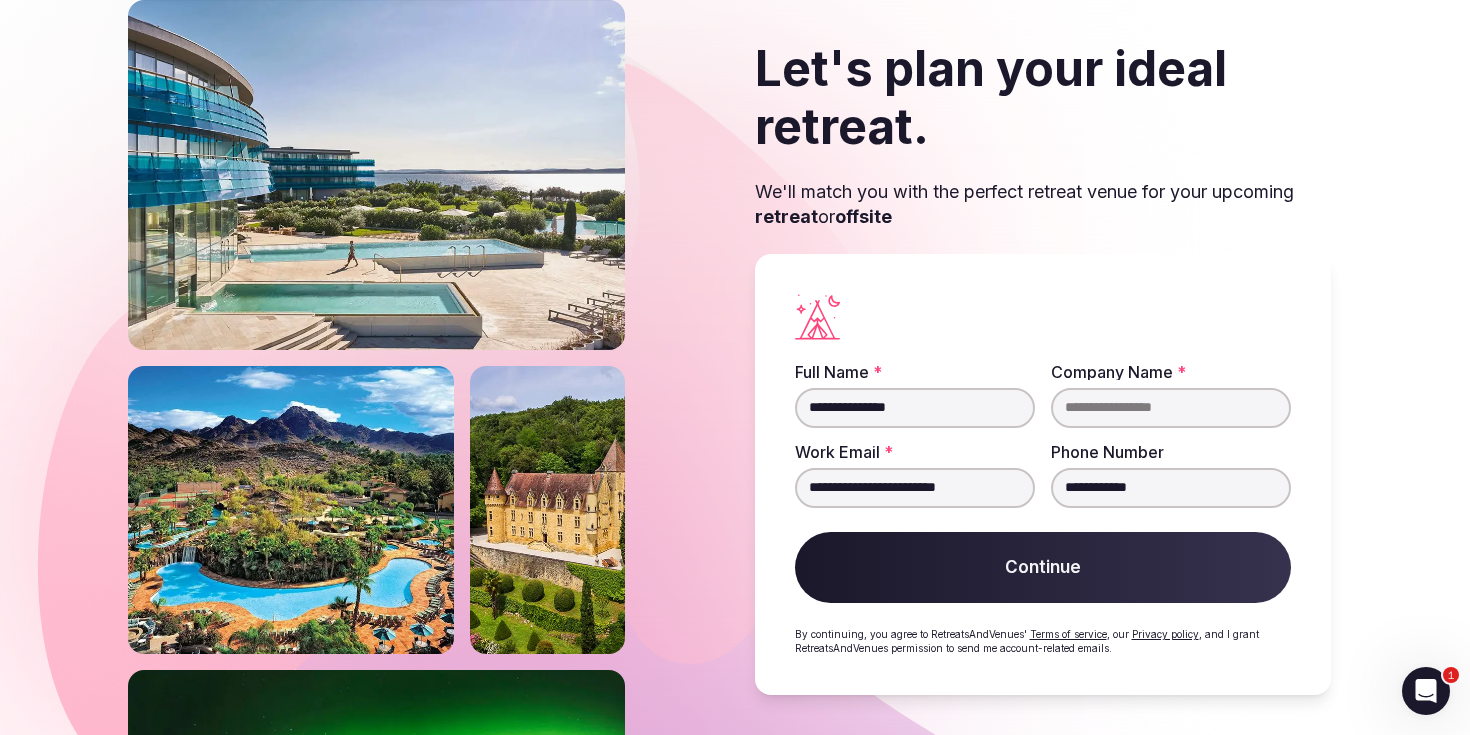 click on "Company Name *" at bounding box center [1171, 408] 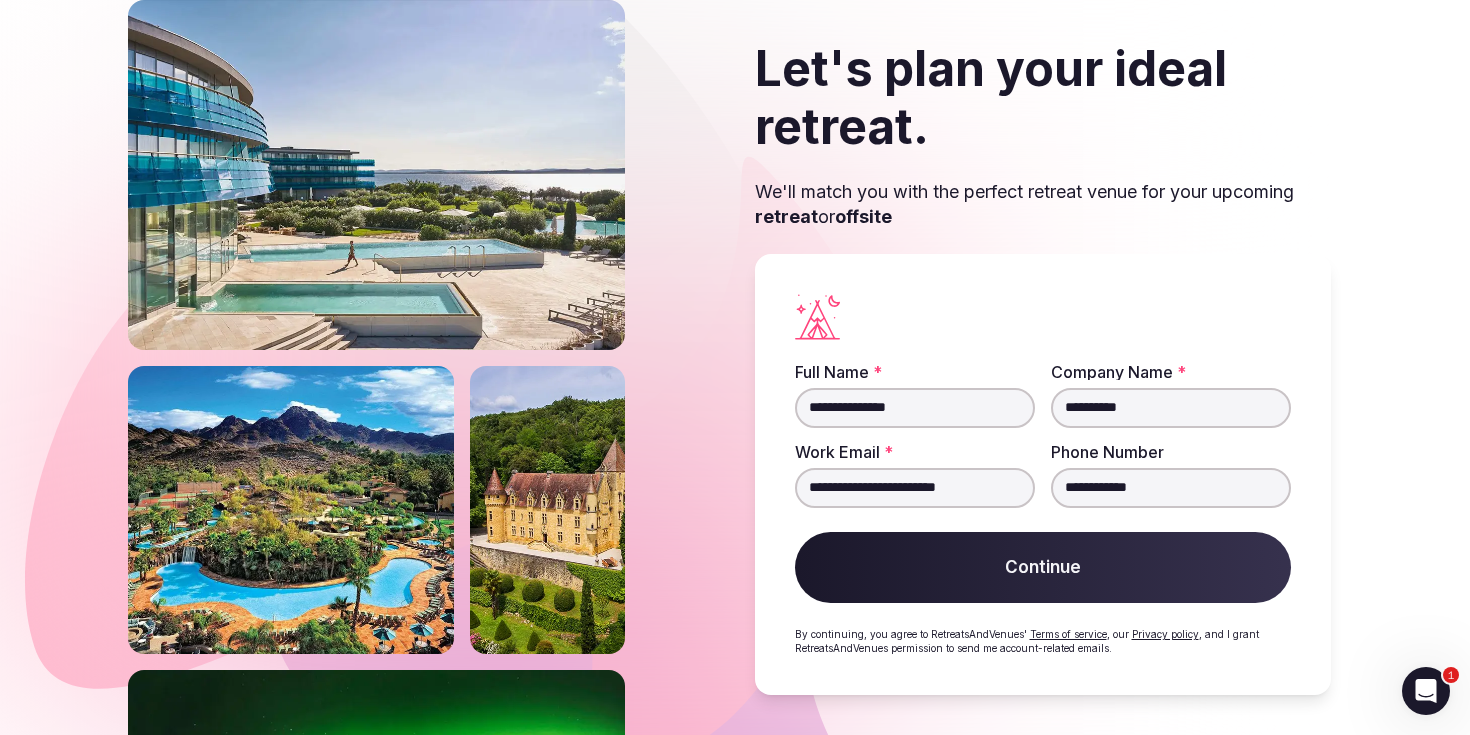 type on "*********" 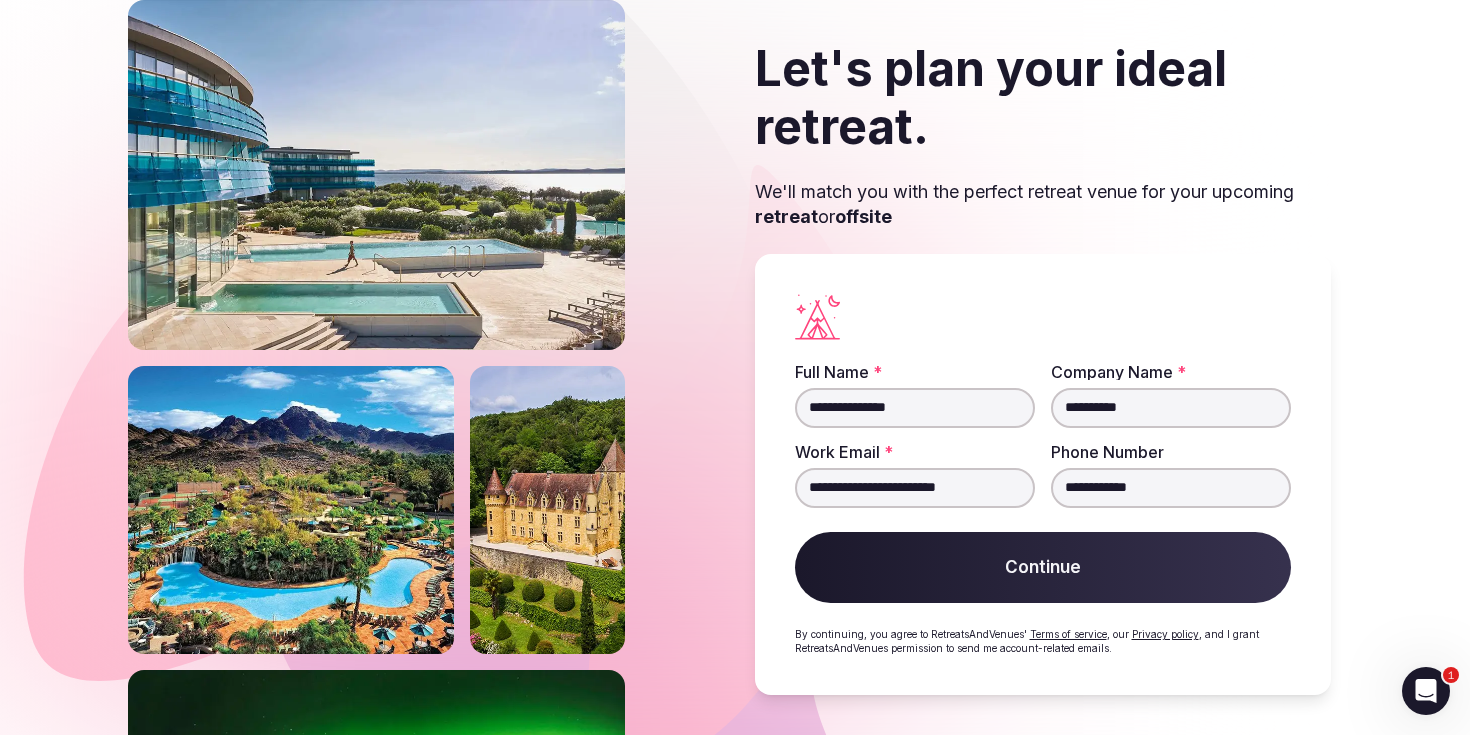 click on "Continue" at bounding box center (1043, 568) 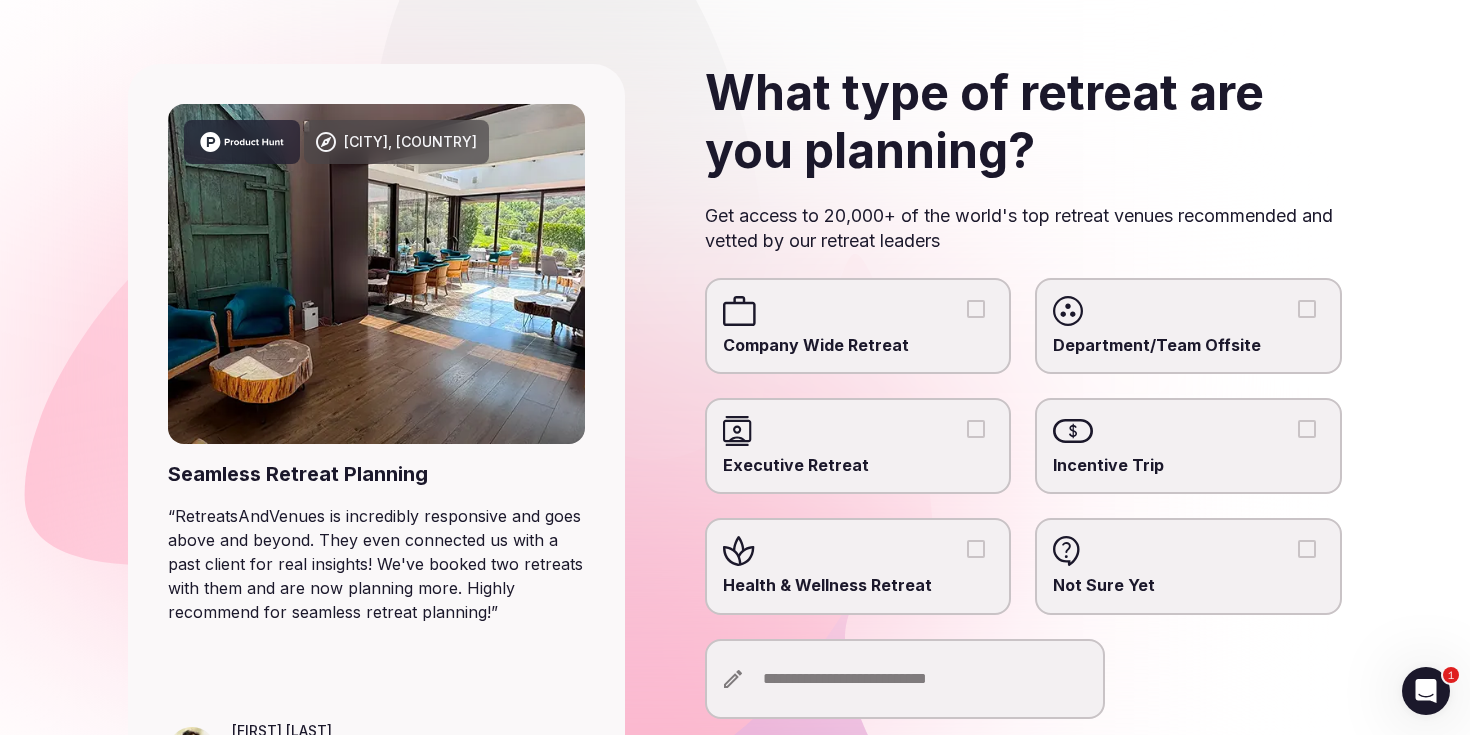 scroll, scrollTop: 103, scrollLeft: 0, axis: vertical 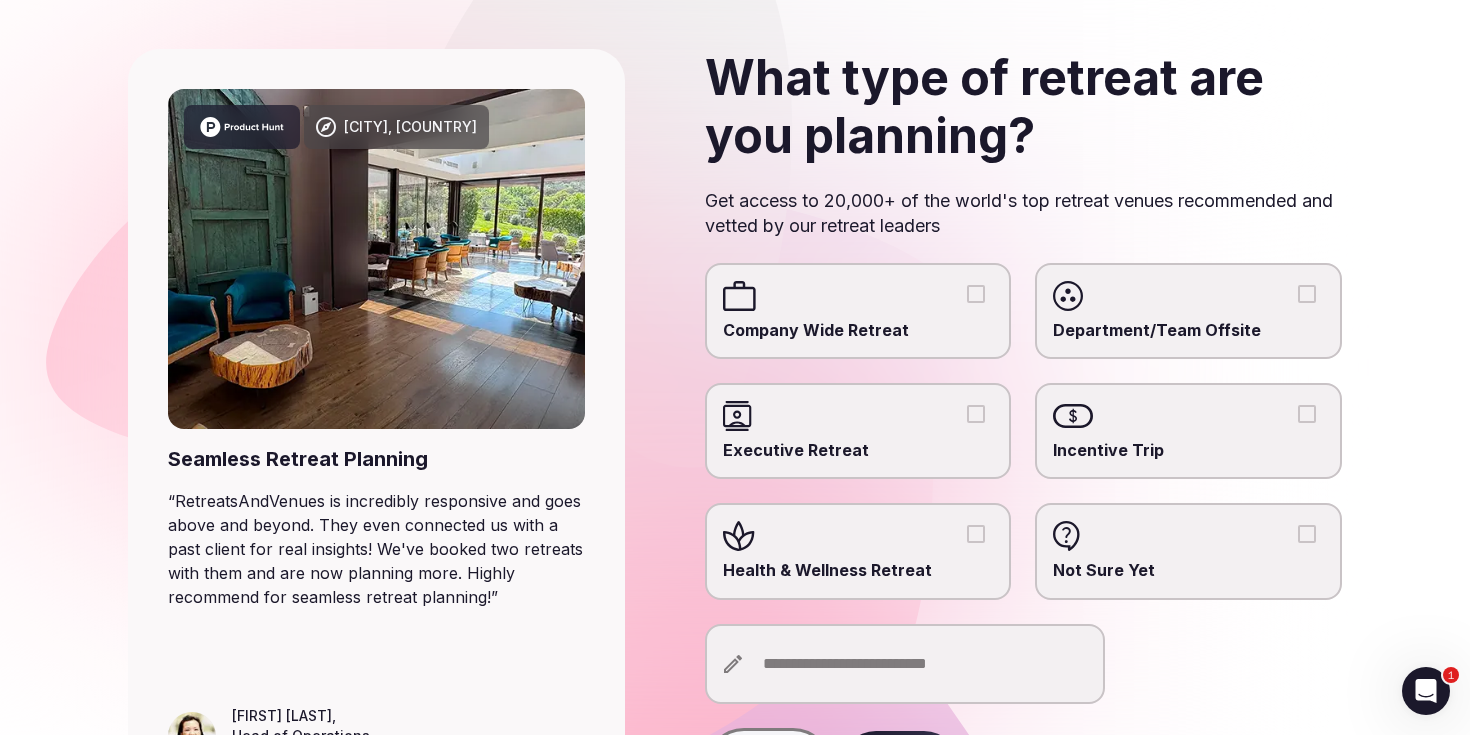 click on "Executive Retreat" at bounding box center [858, 431] 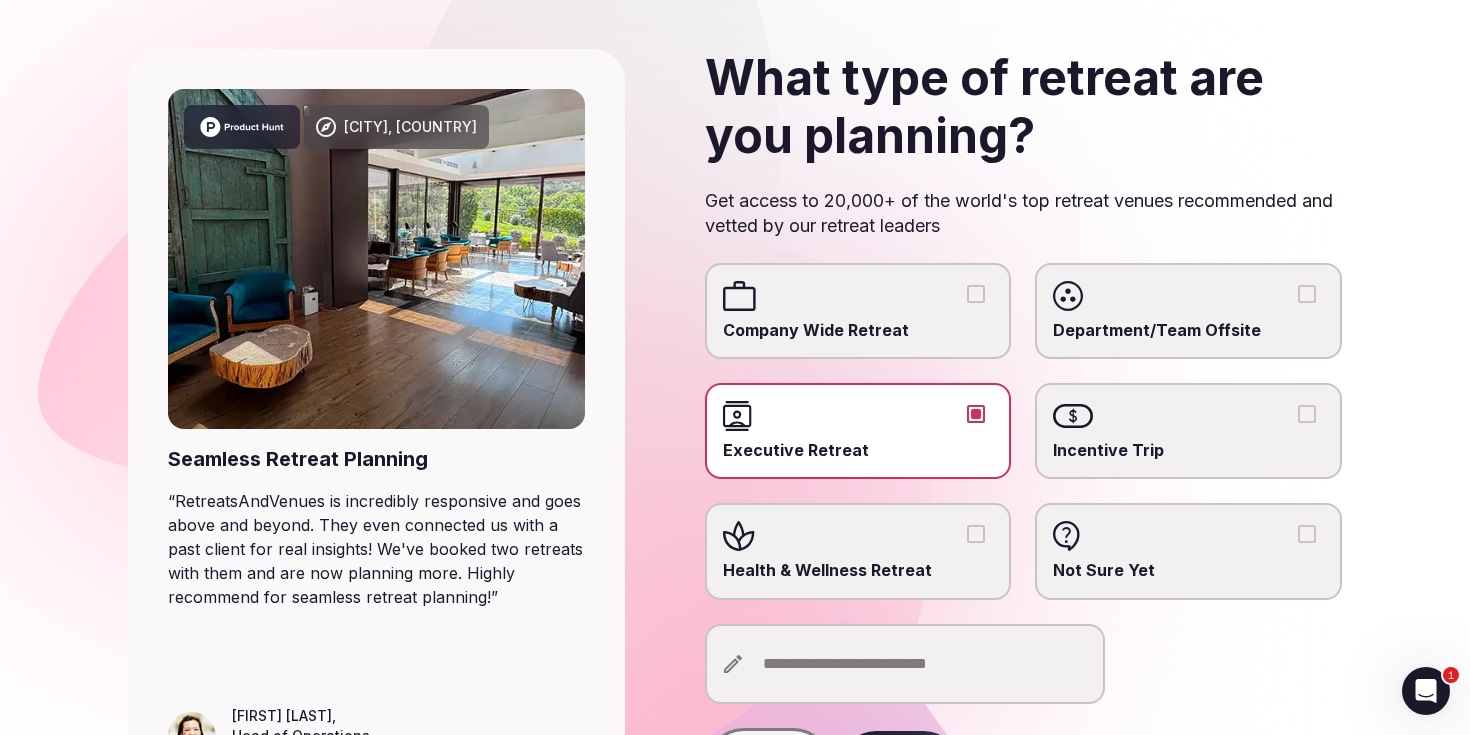 click on "Executive Retreat" at bounding box center [858, 431] 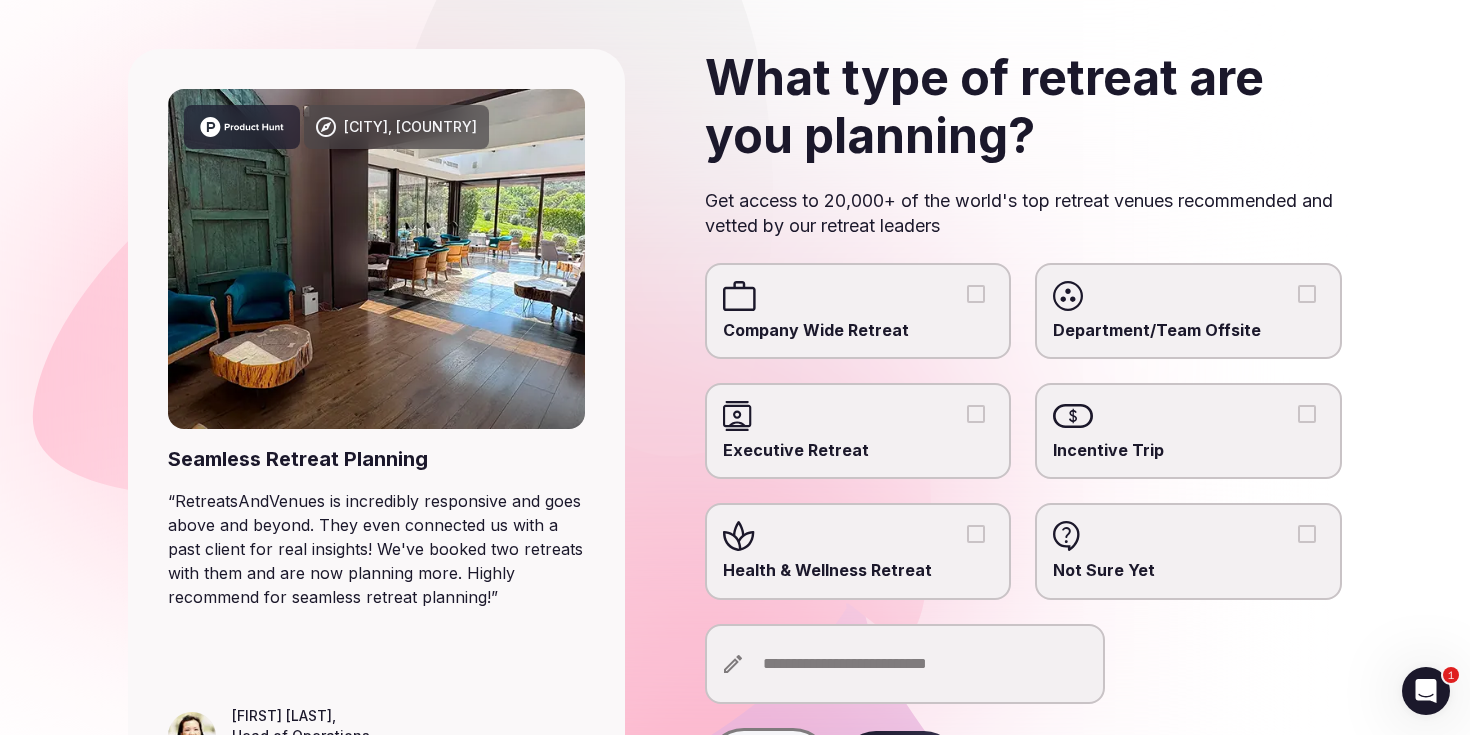 click at bounding box center [858, 536] 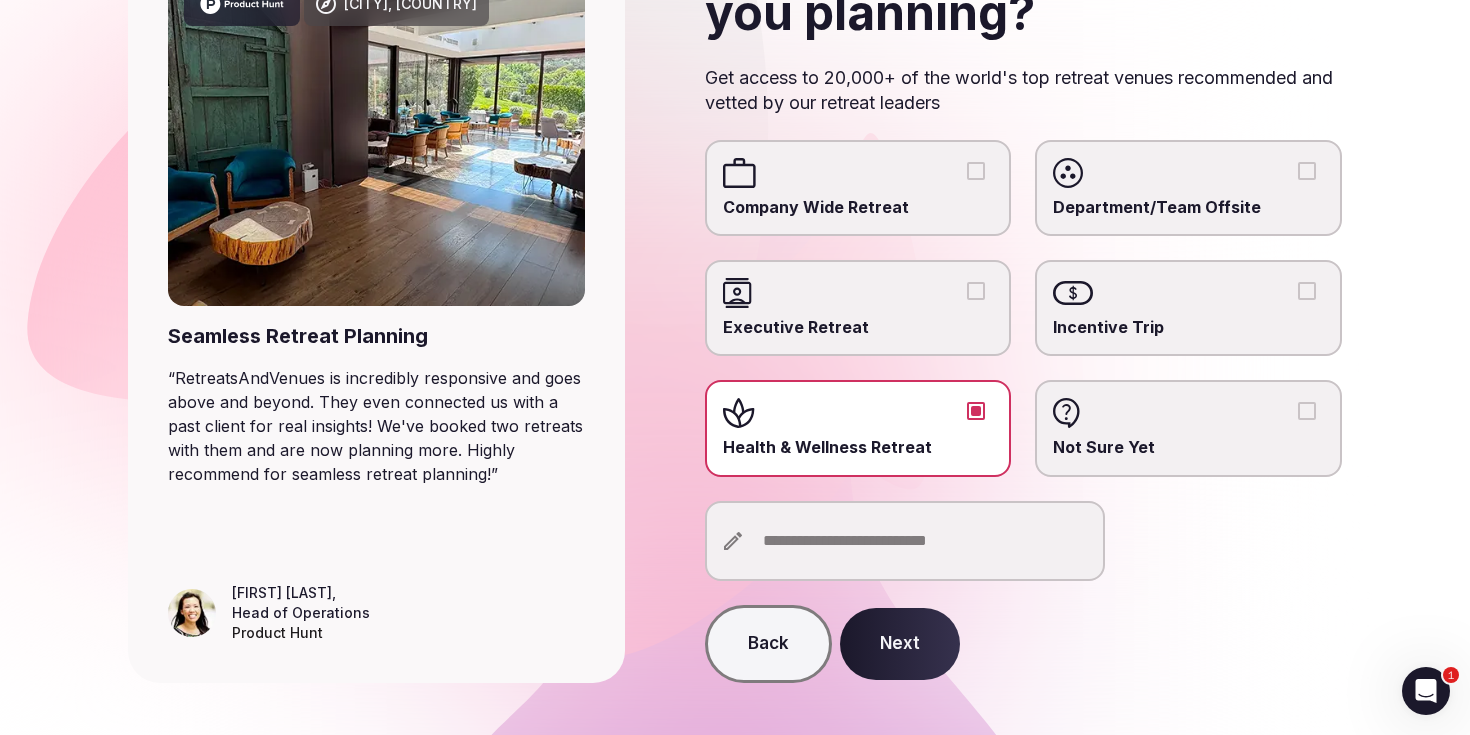 scroll, scrollTop: 227, scrollLeft: 0, axis: vertical 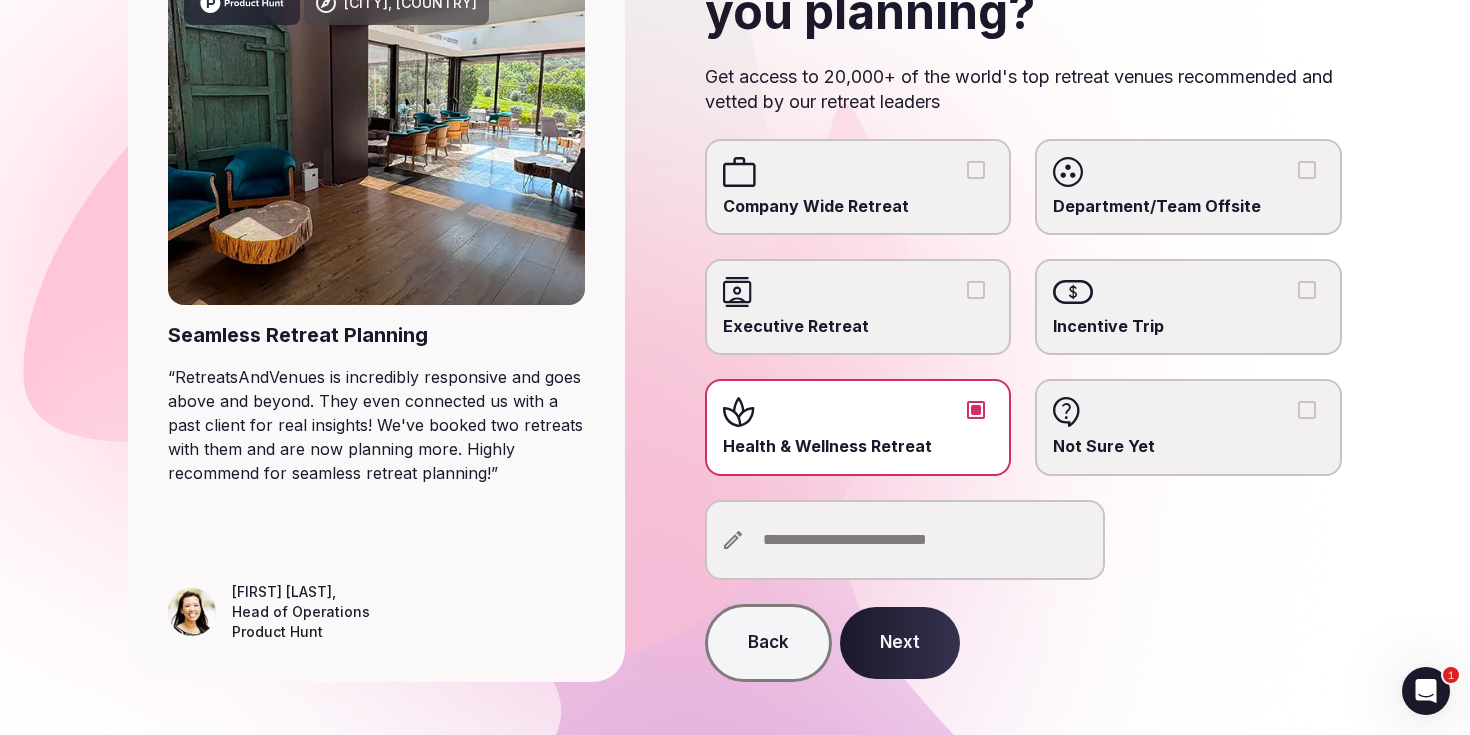 click on "Next" at bounding box center [900, 643] 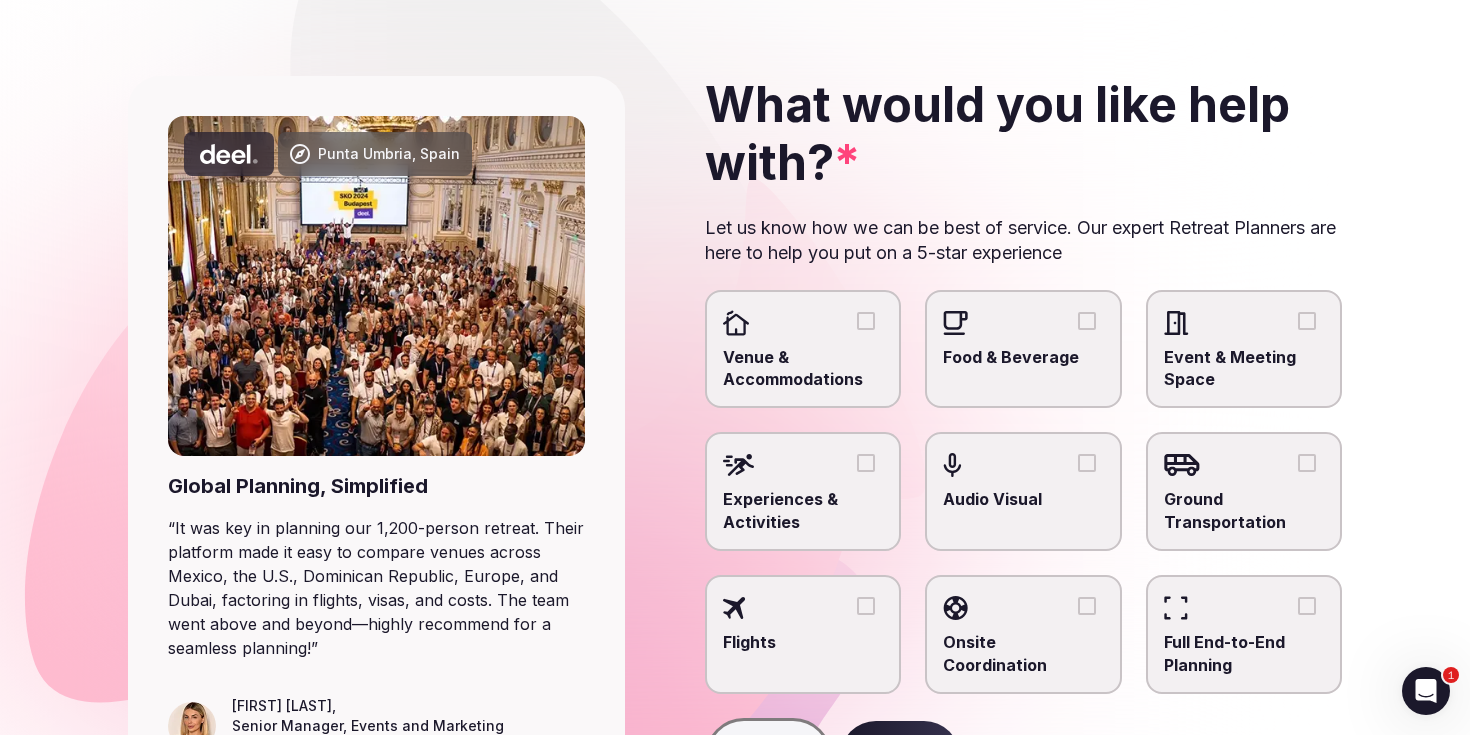 scroll, scrollTop: 104, scrollLeft: 0, axis: vertical 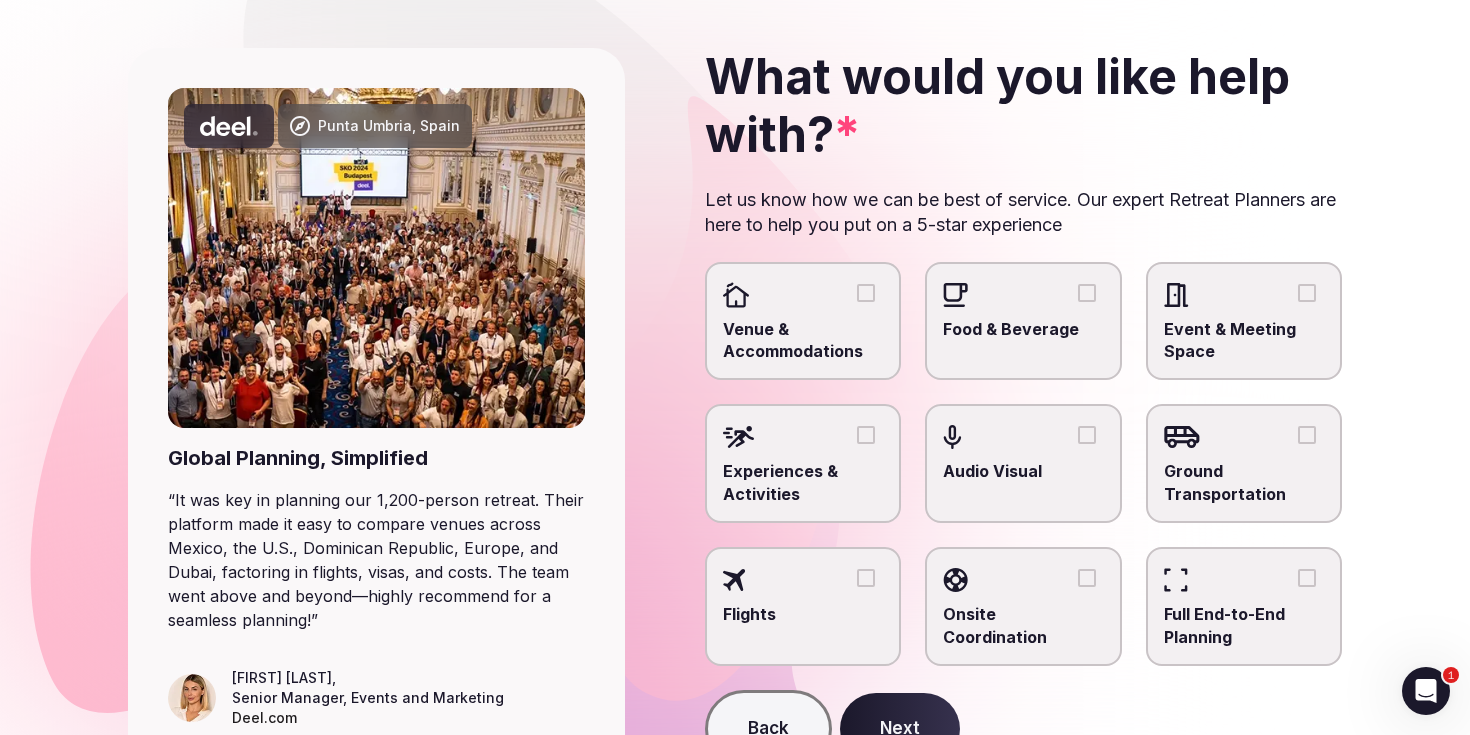 click on "Venue & Accommodations" at bounding box center [803, 340] 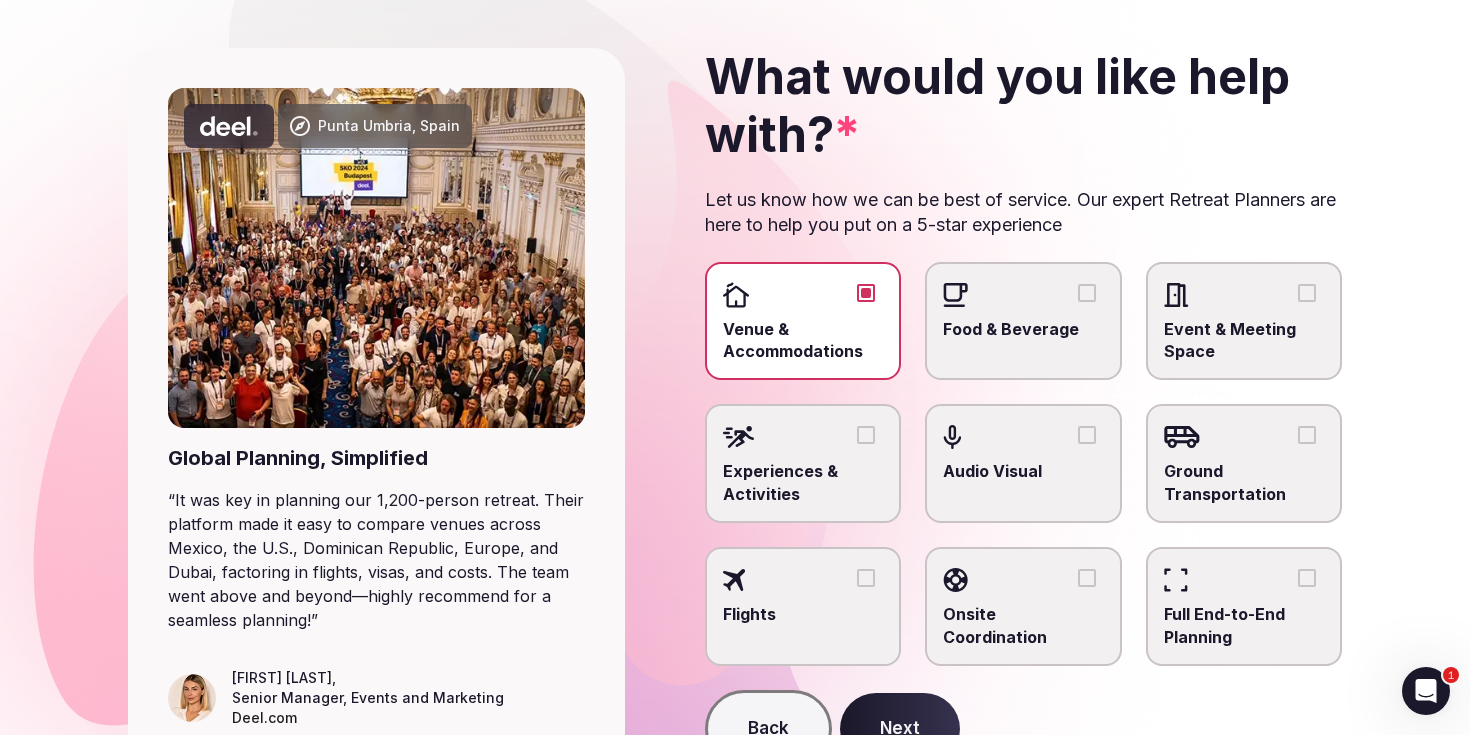 click on "Food & Beverage" at bounding box center [1023, 329] 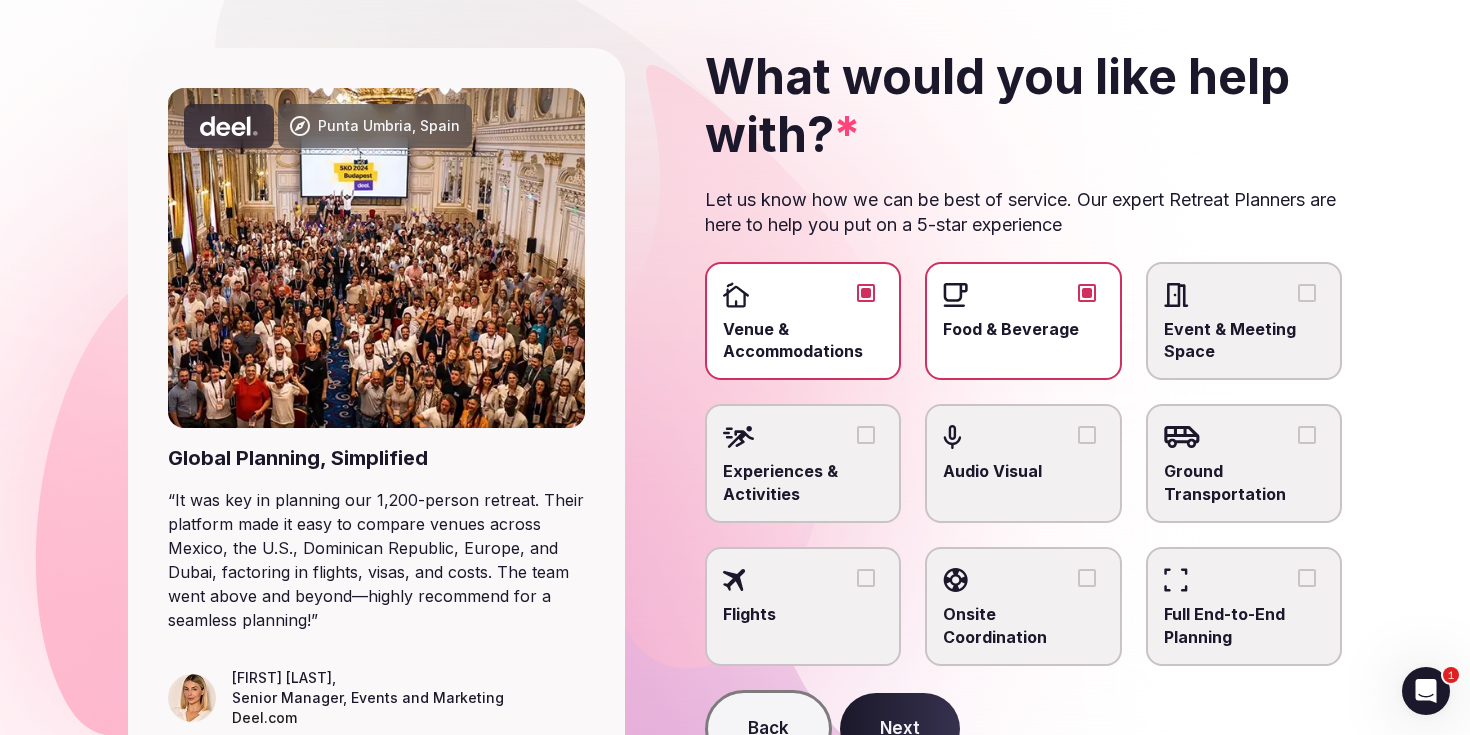 scroll, scrollTop: 217, scrollLeft: 0, axis: vertical 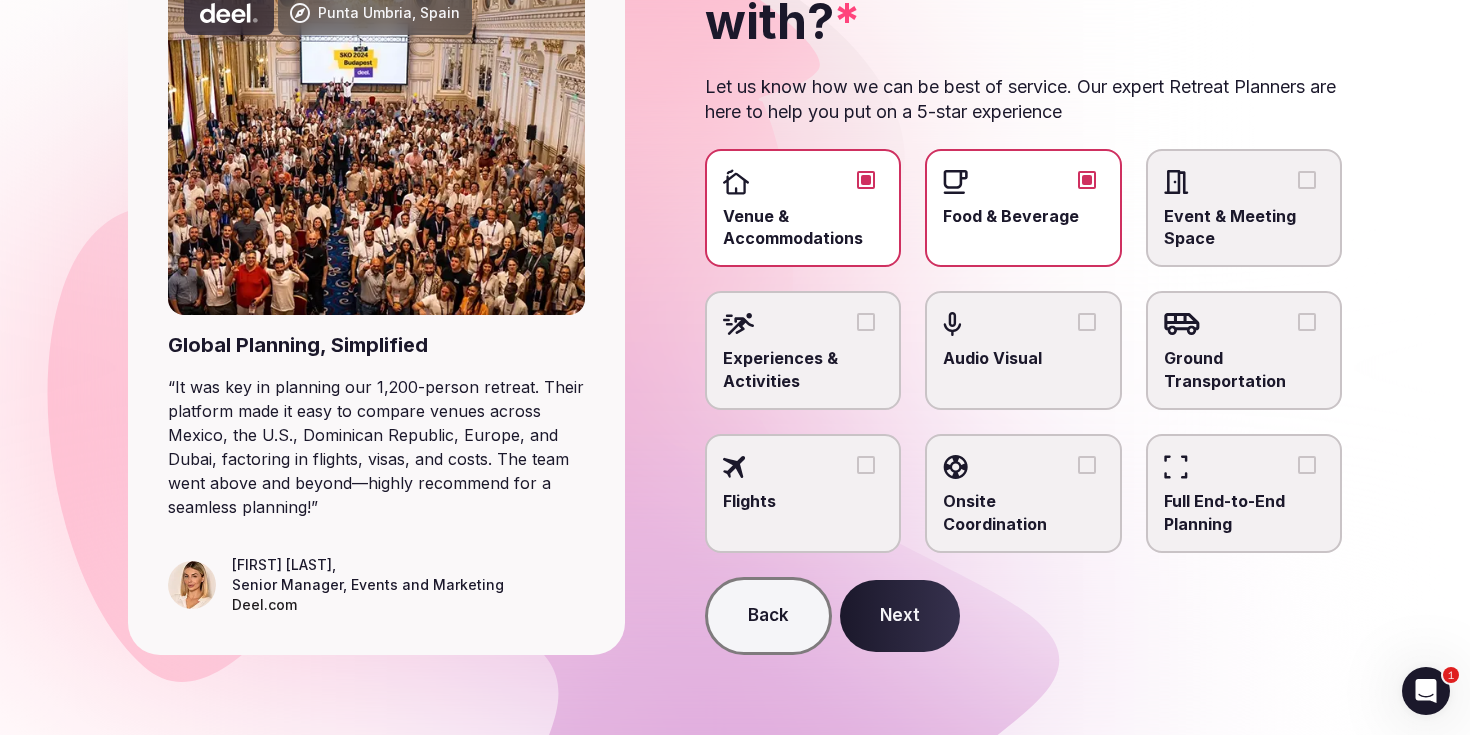click on "Next" at bounding box center (900, 616) 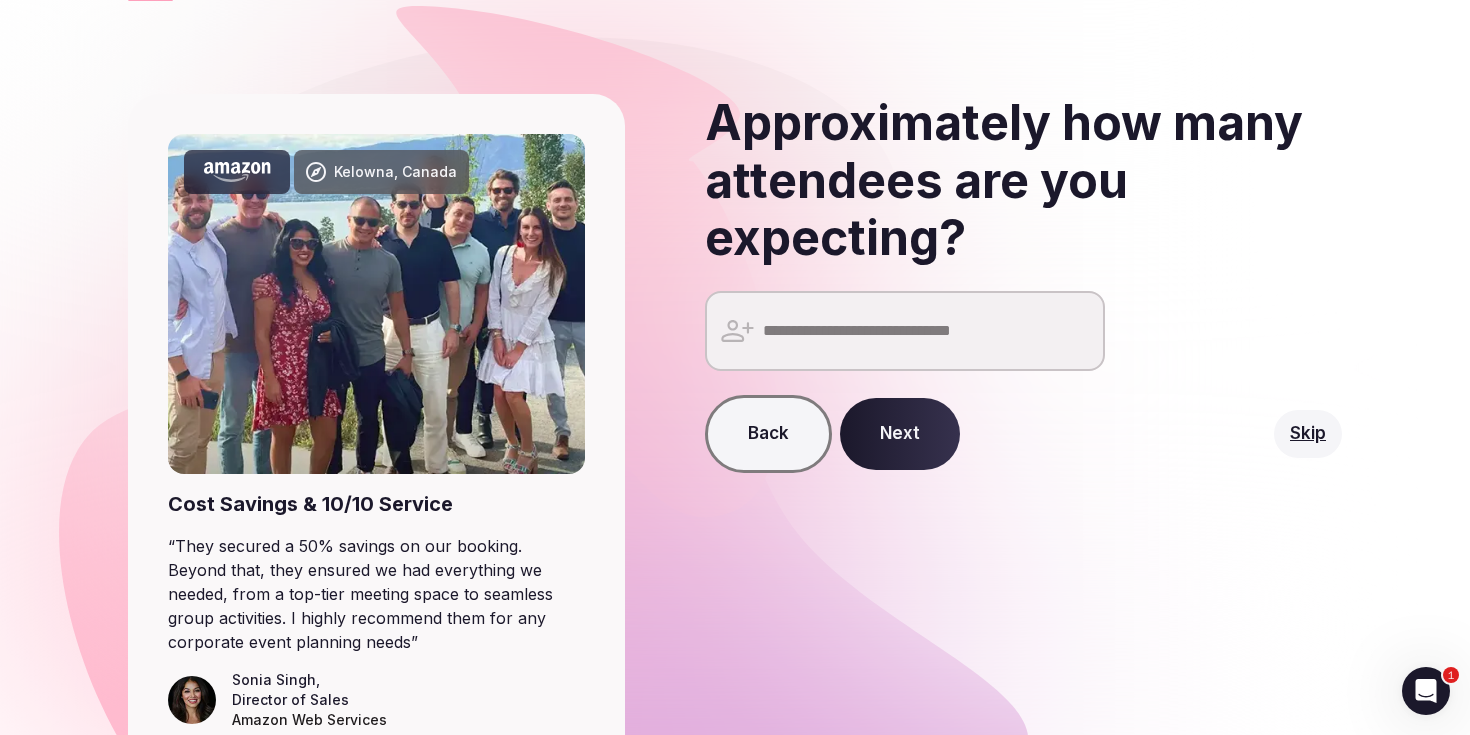scroll, scrollTop: 60, scrollLeft: 0, axis: vertical 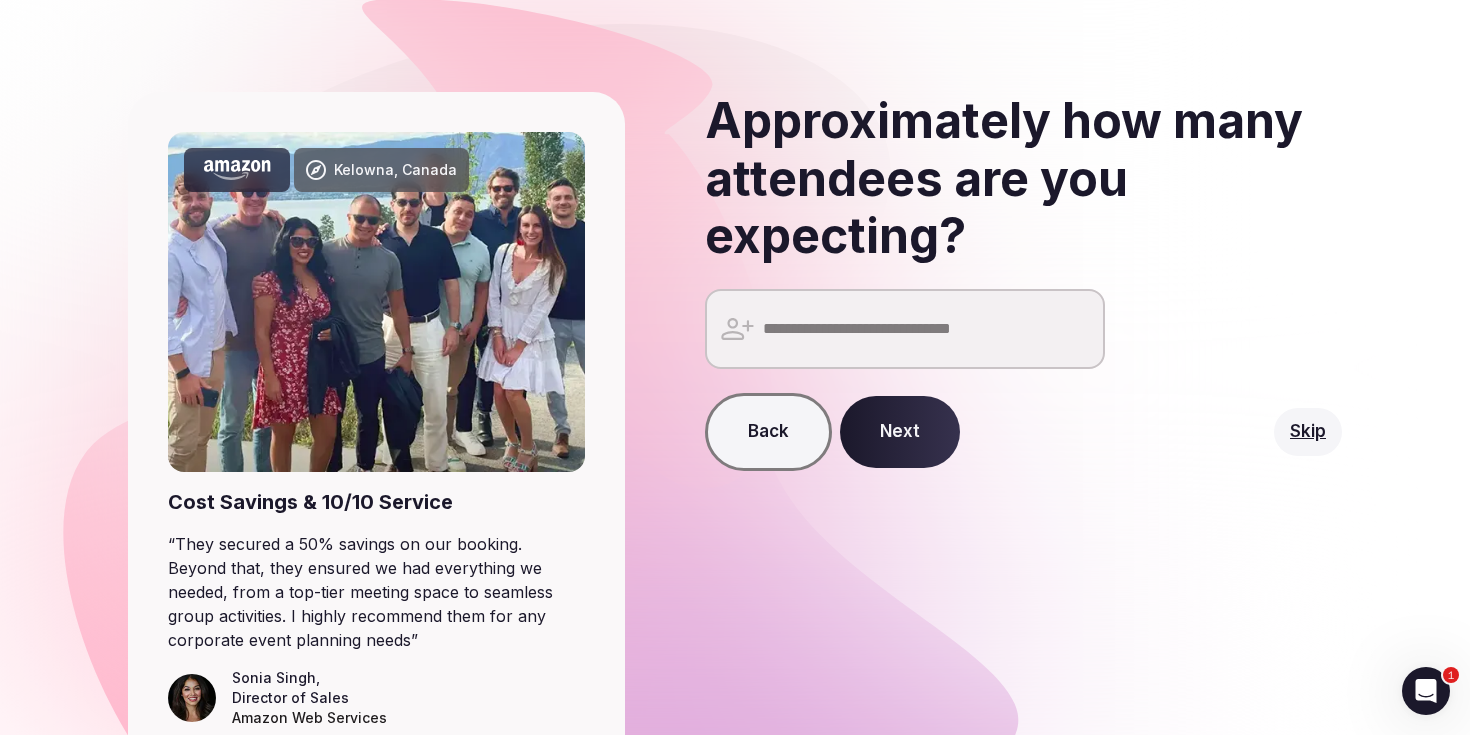 click at bounding box center (905, 329) 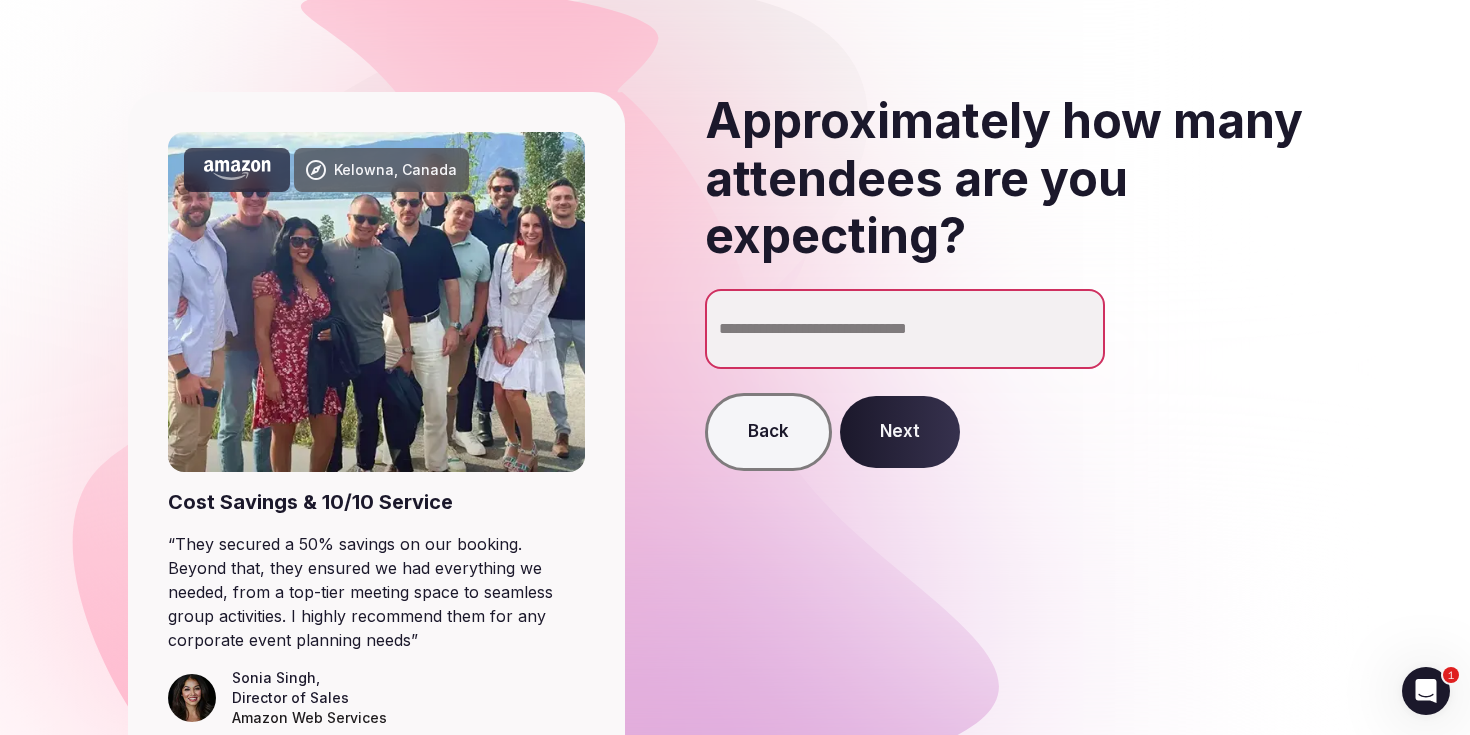 type on "*" 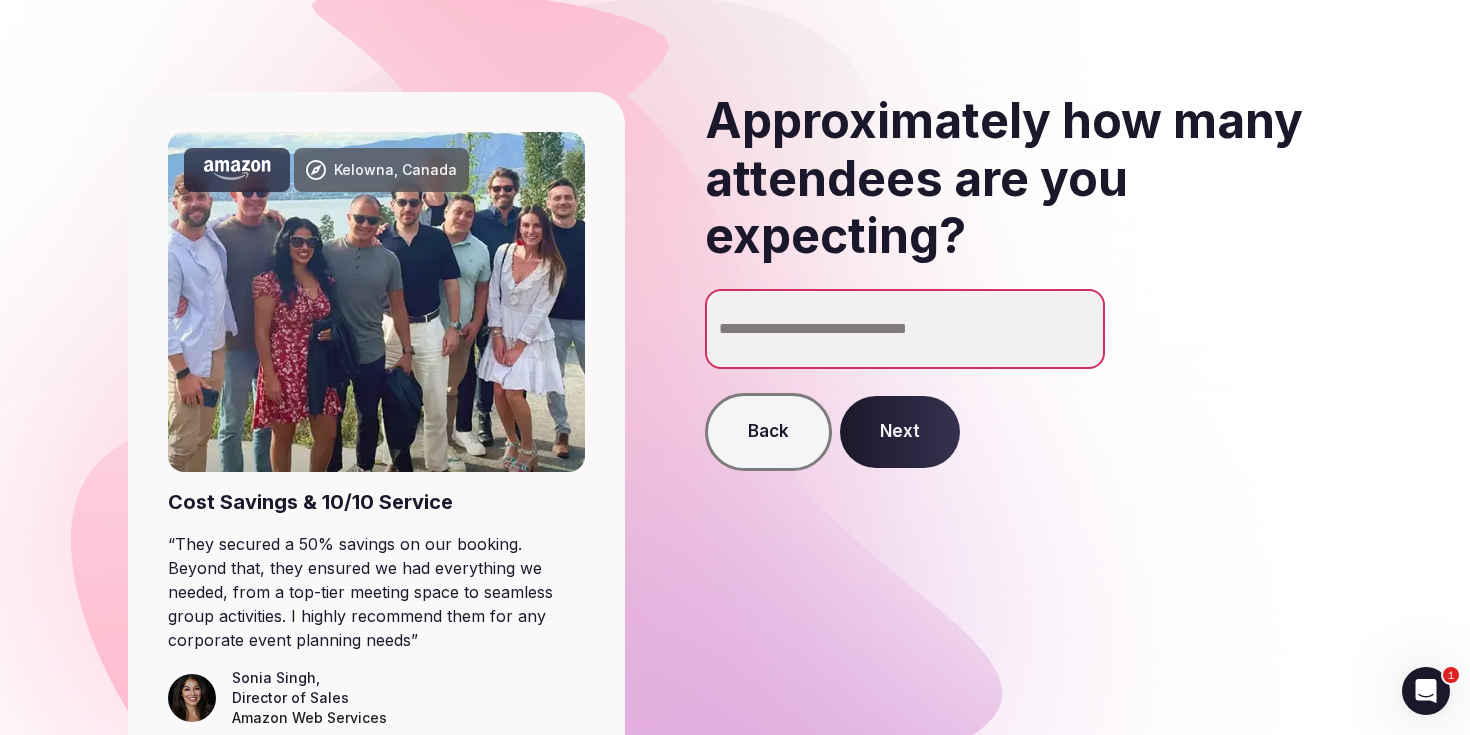 click on "Next" at bounding box center [900, 432] 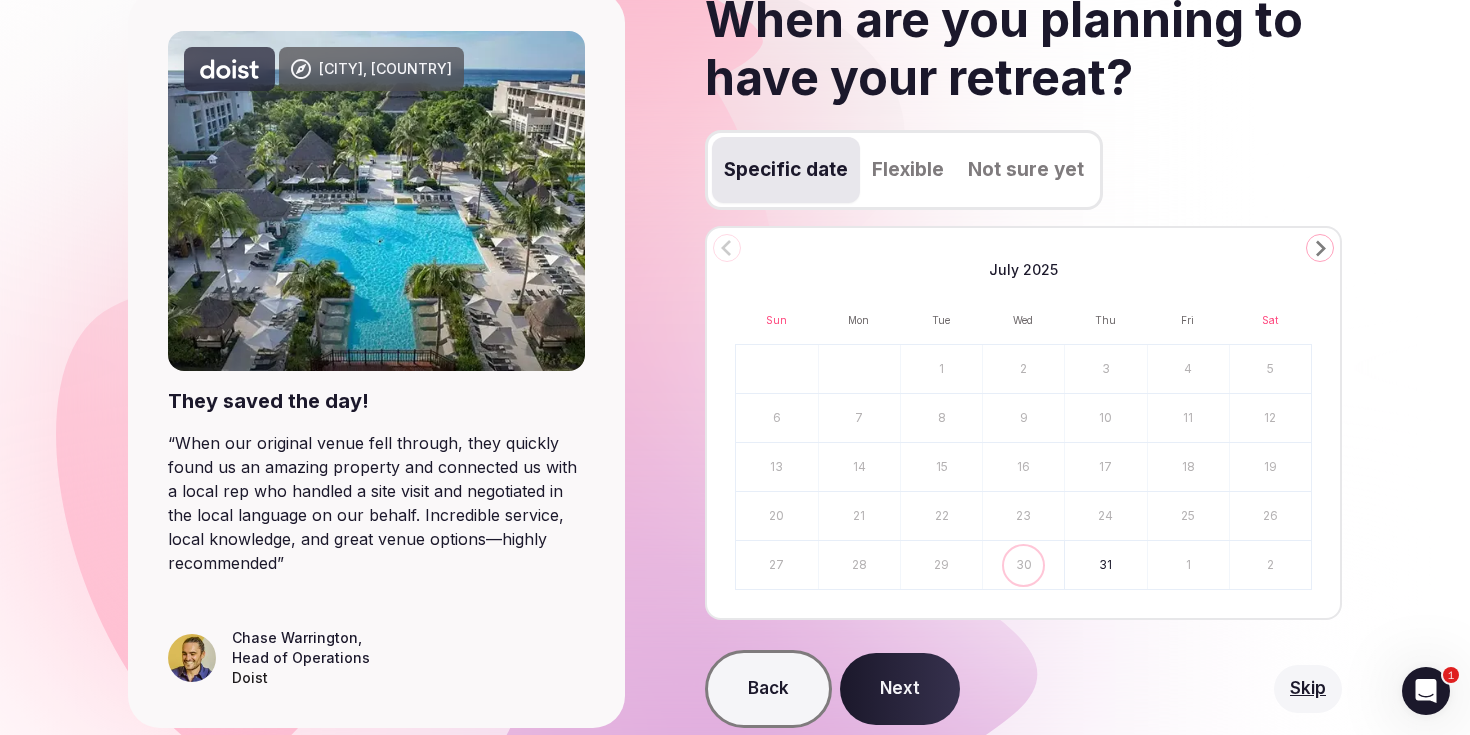 scroll, scrollTop: 162, scrollLeft: 0, axis: vertical 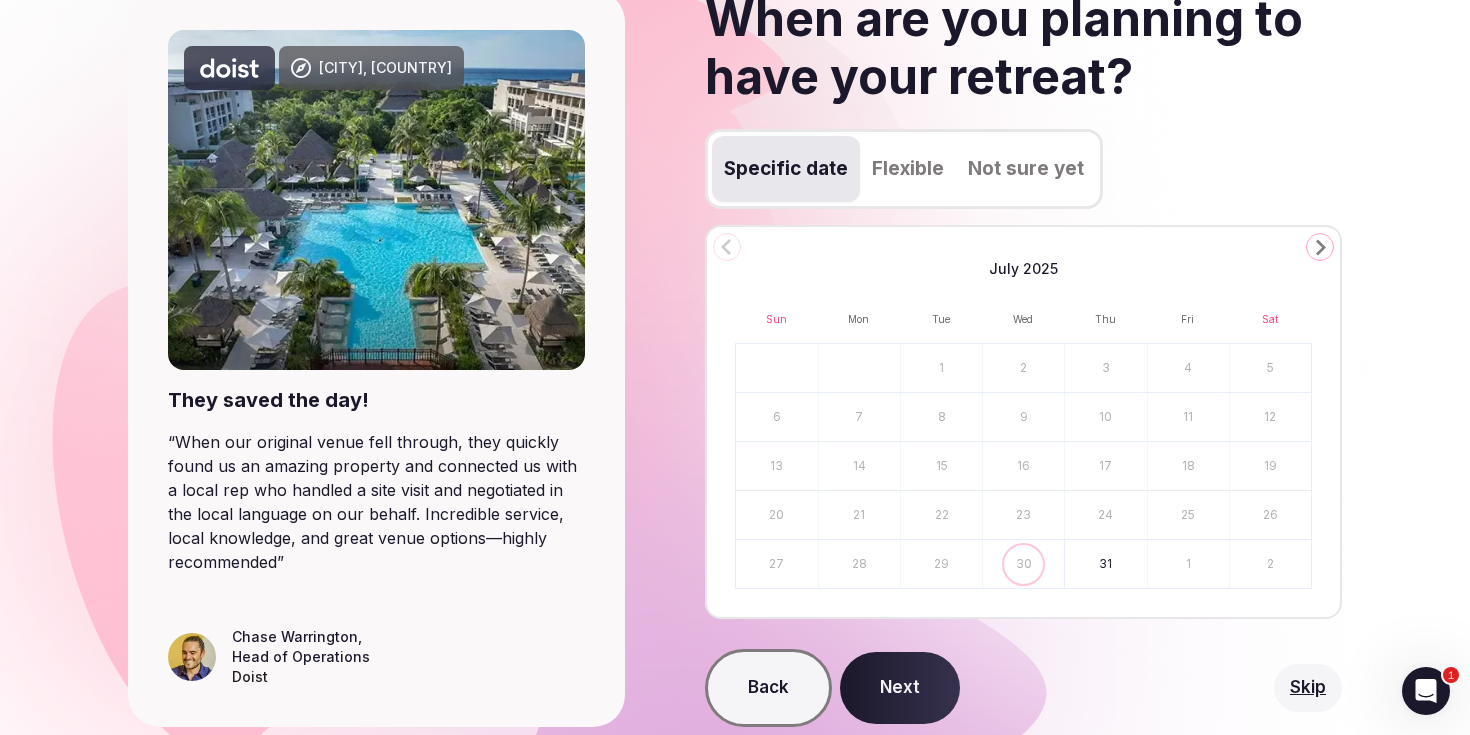 click 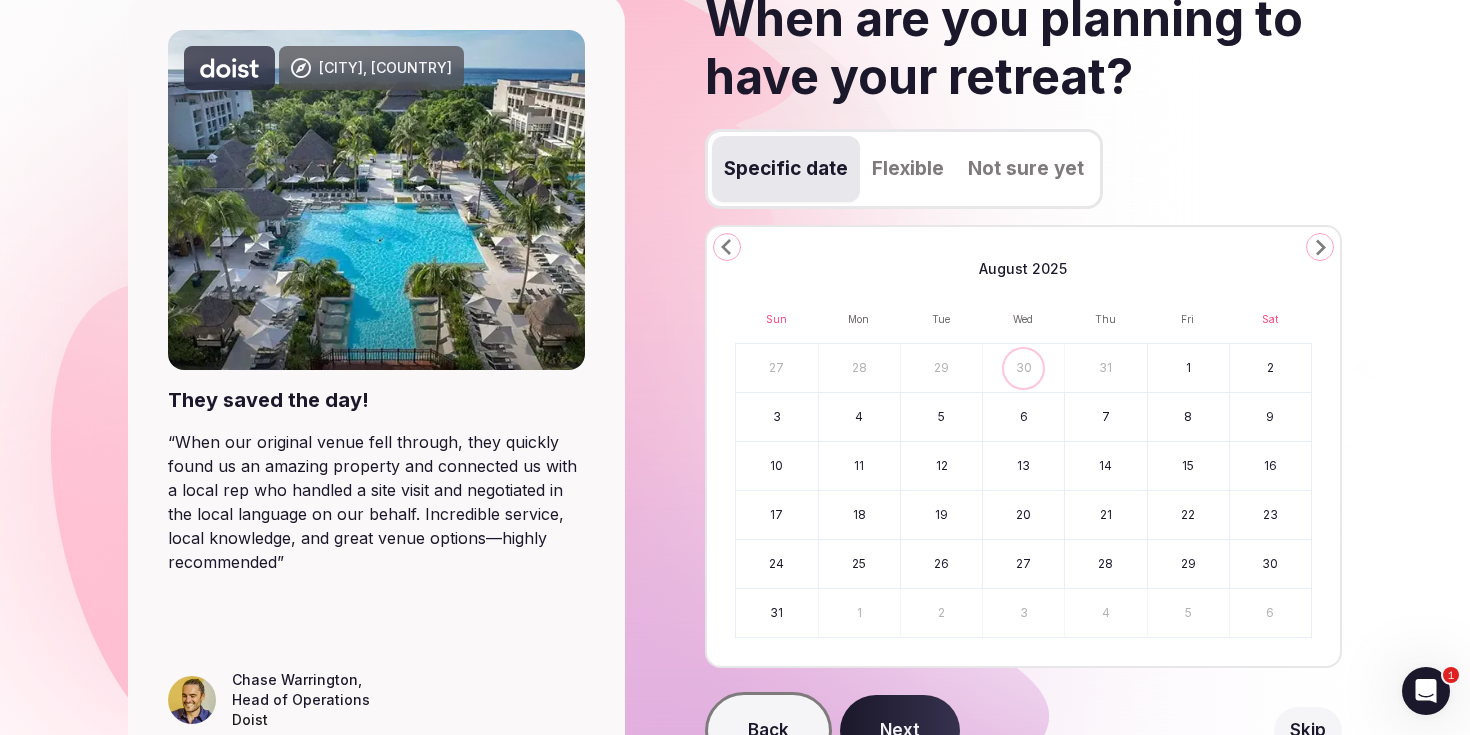 click 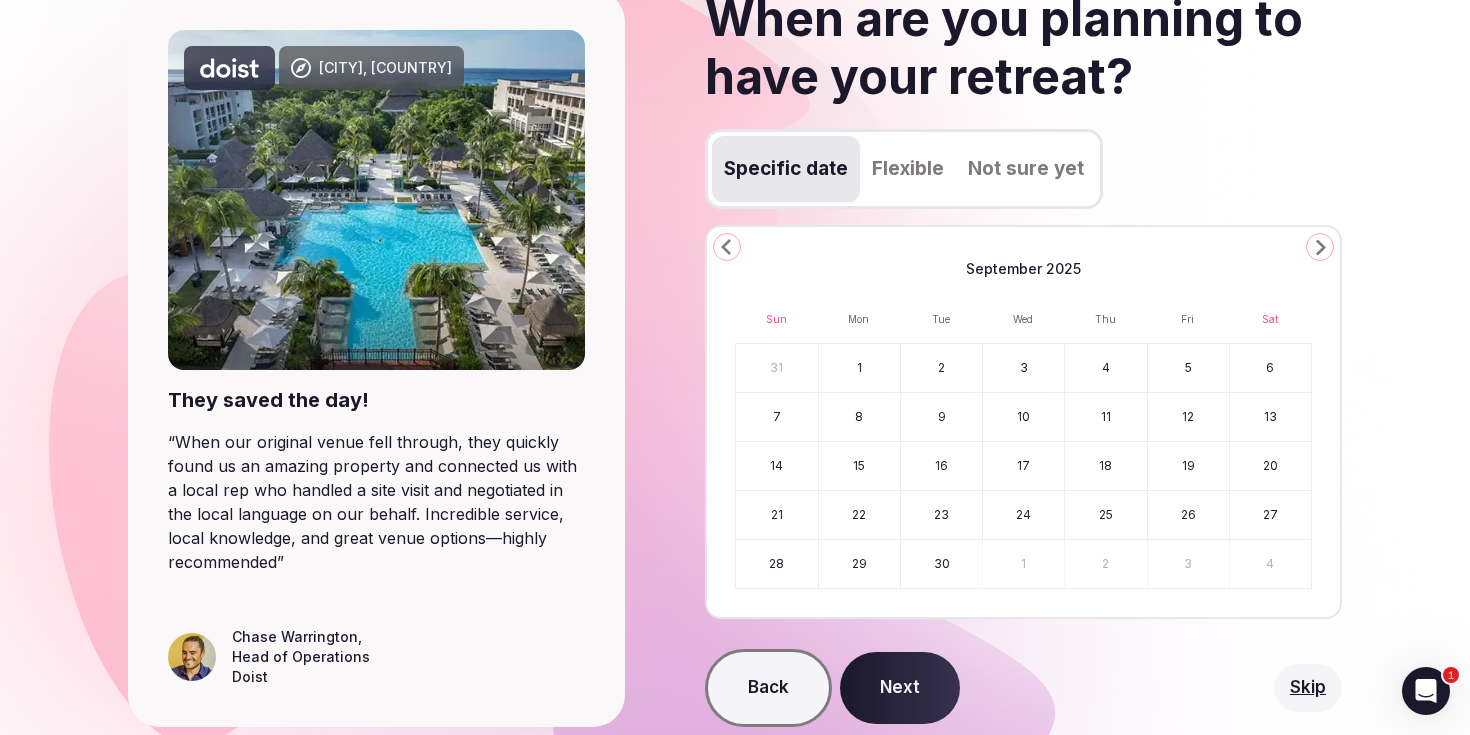 click 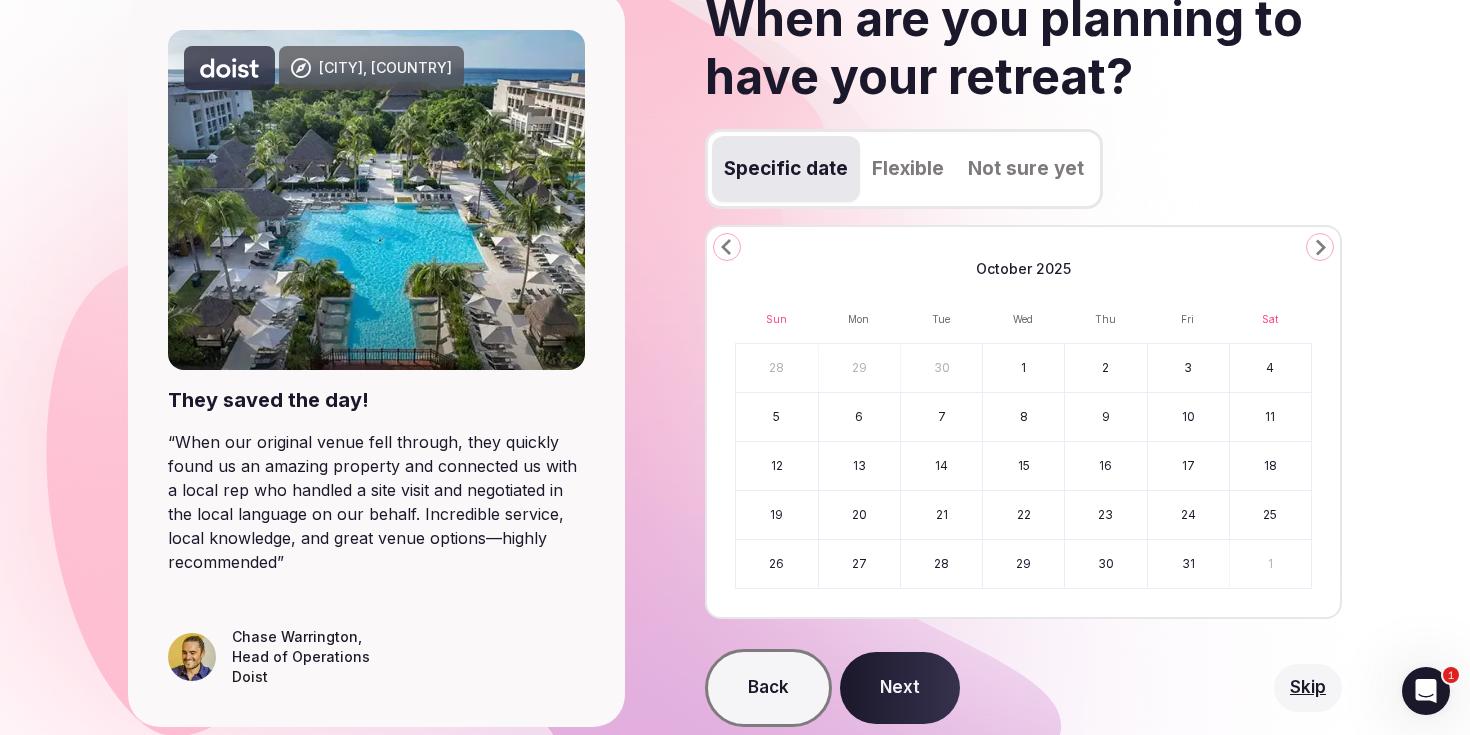 click 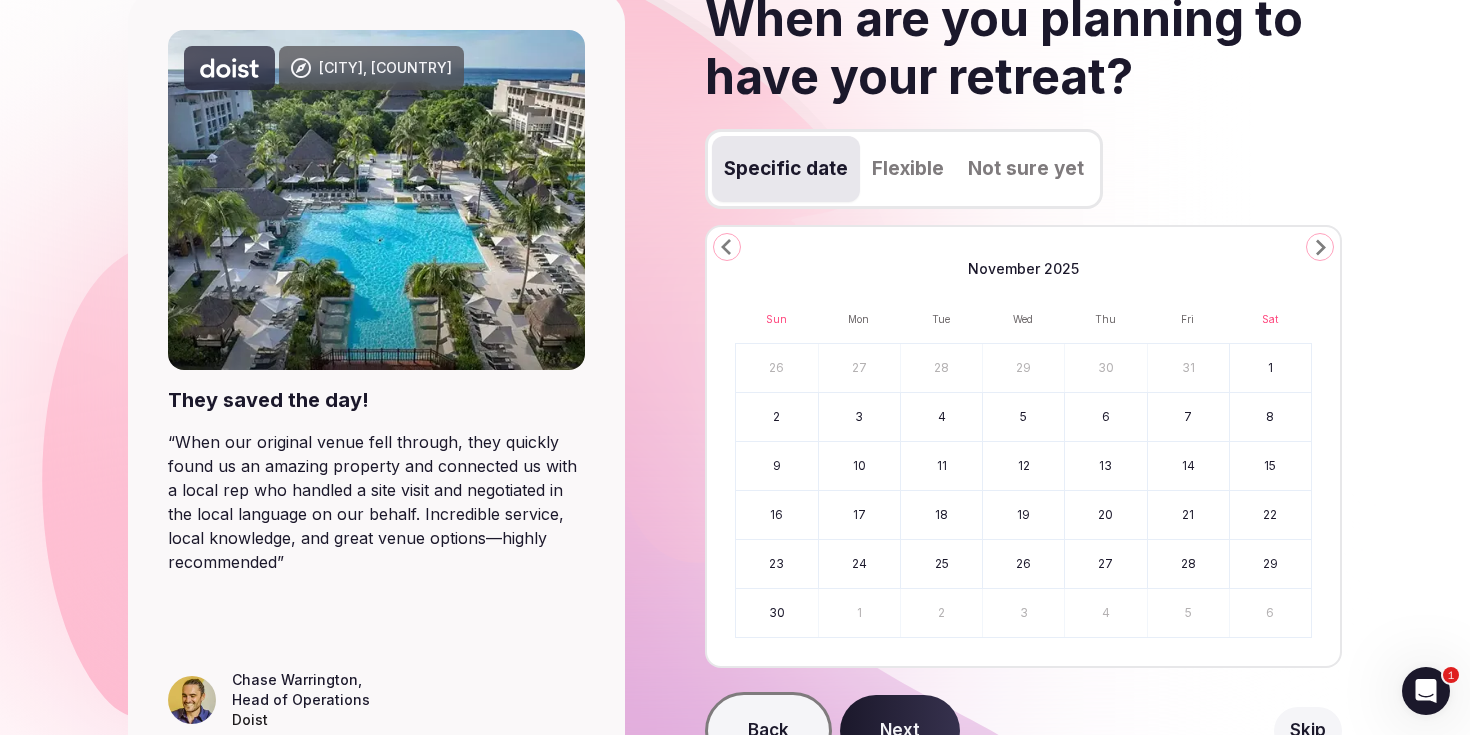 click on "19" at bounding box center (1023, 515) 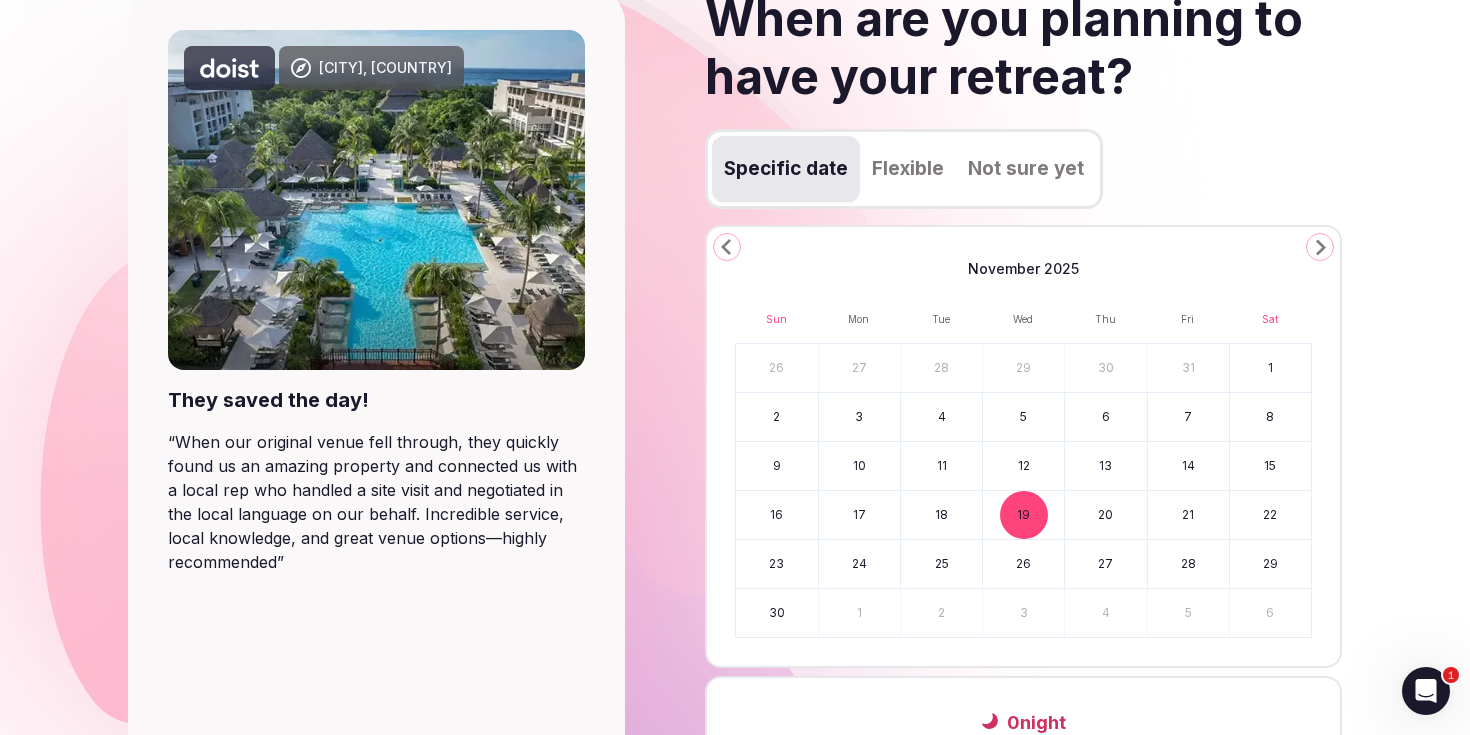 click on "22" at bounding box center (1270, 515) 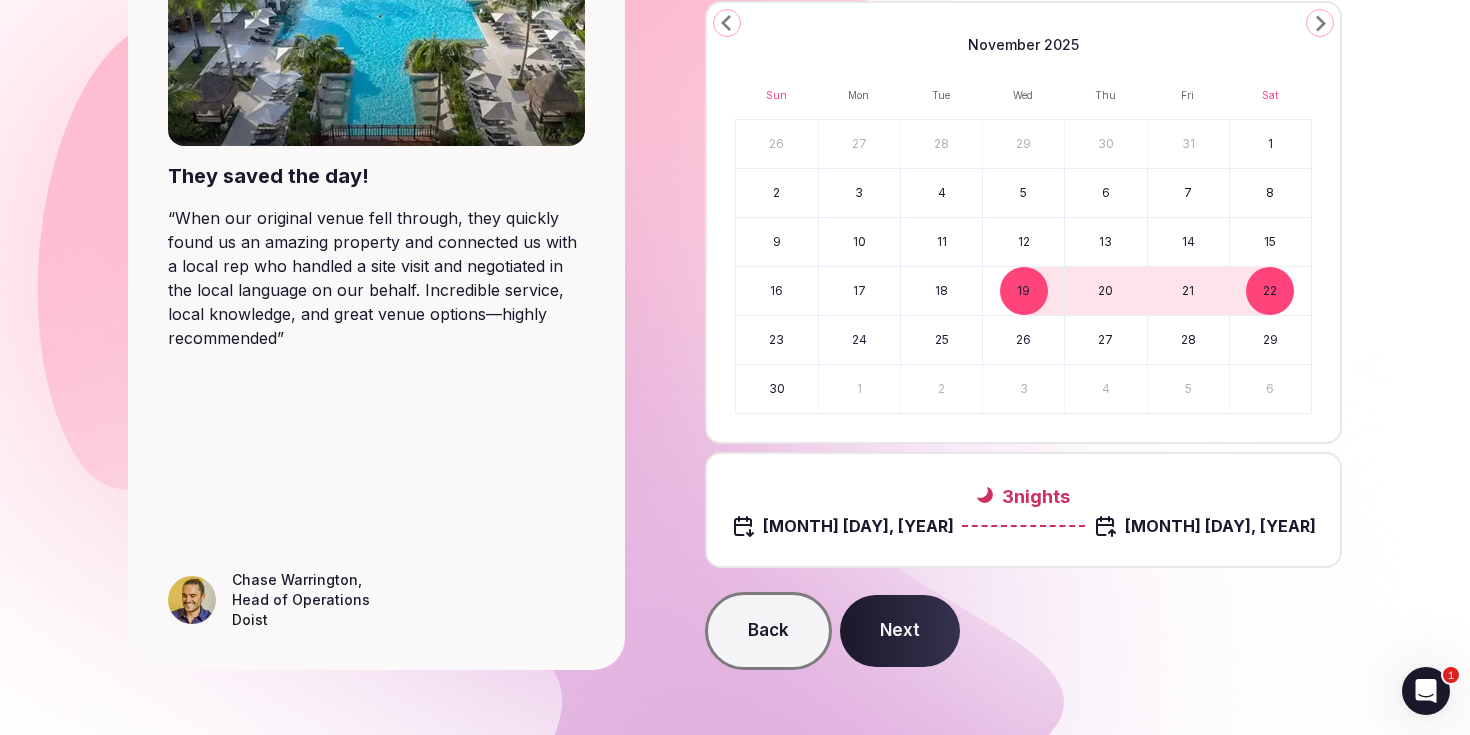 scroll, scrollTop: 401, scrollLeft: 0, axis: vertical 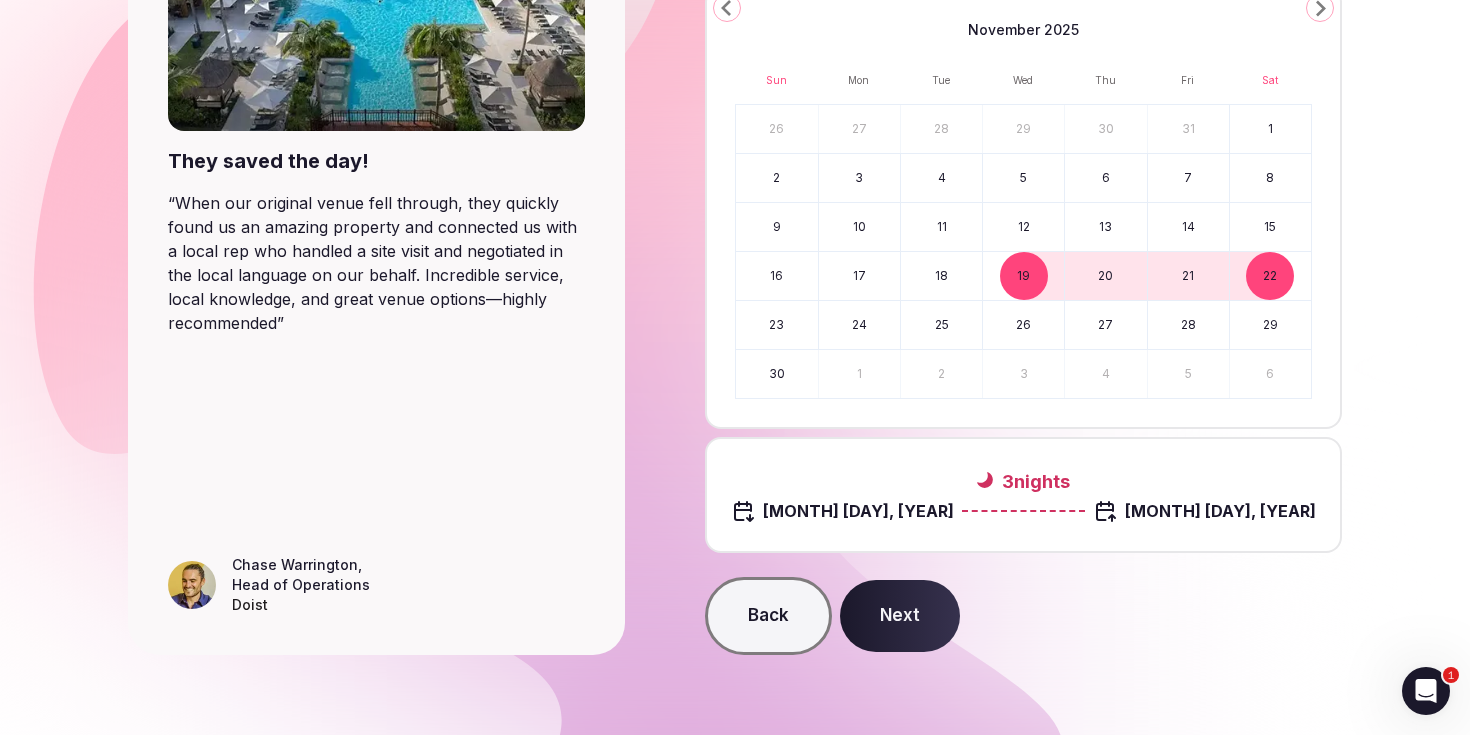 click on "Next" at bounding box center (900, 616) 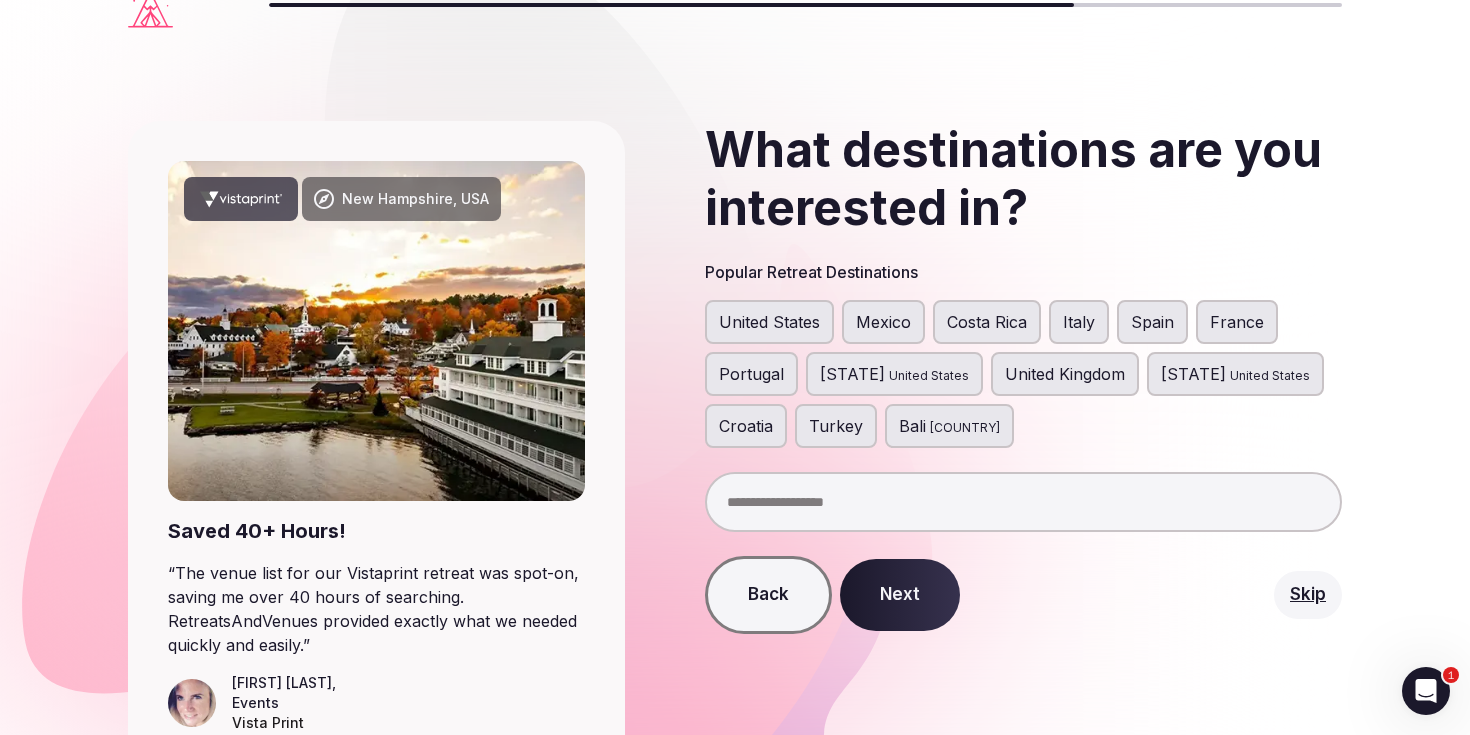 scroll, scrollTop: 35, scrollLeft: 0, axis: vertical 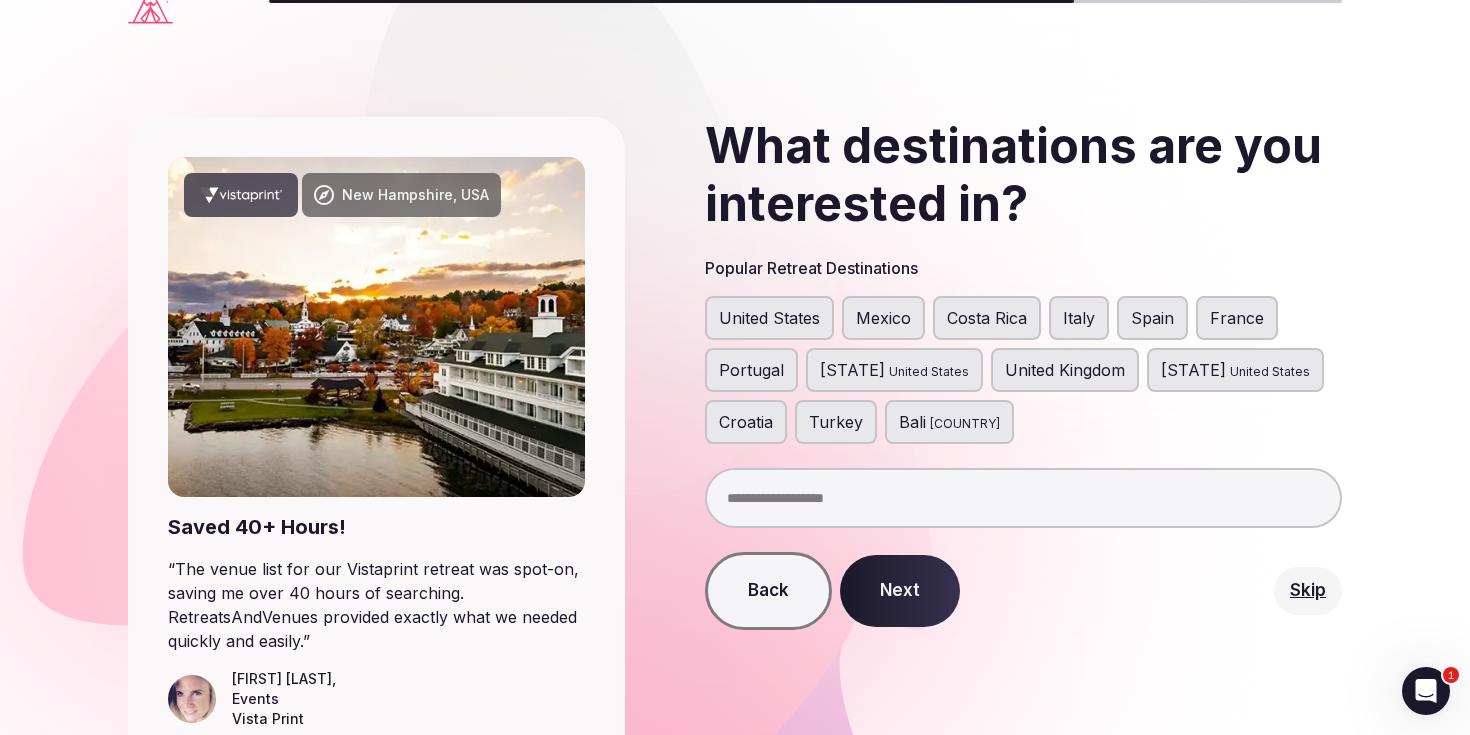 click on "France" at bounding box center [1237, 318] 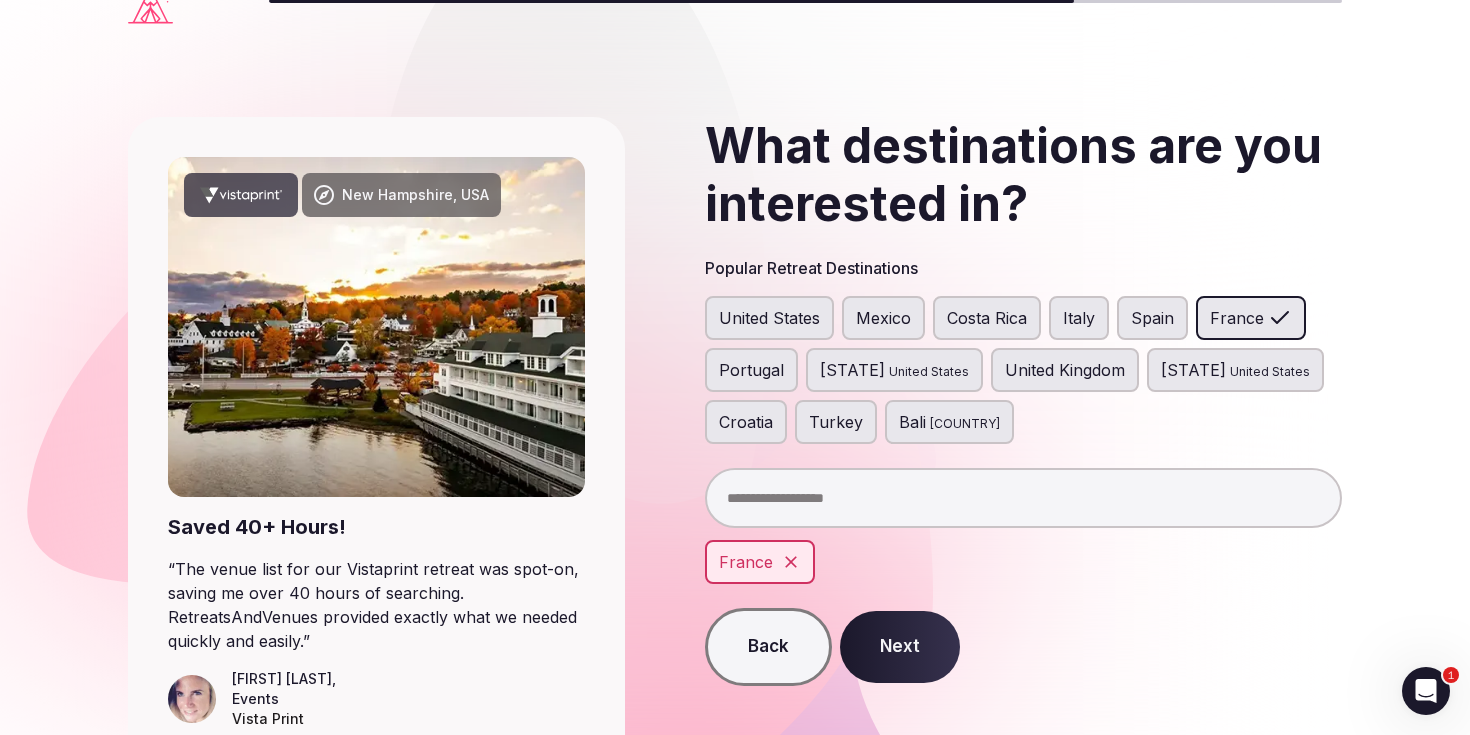 click on "Next" at bounding box center [900, 647] 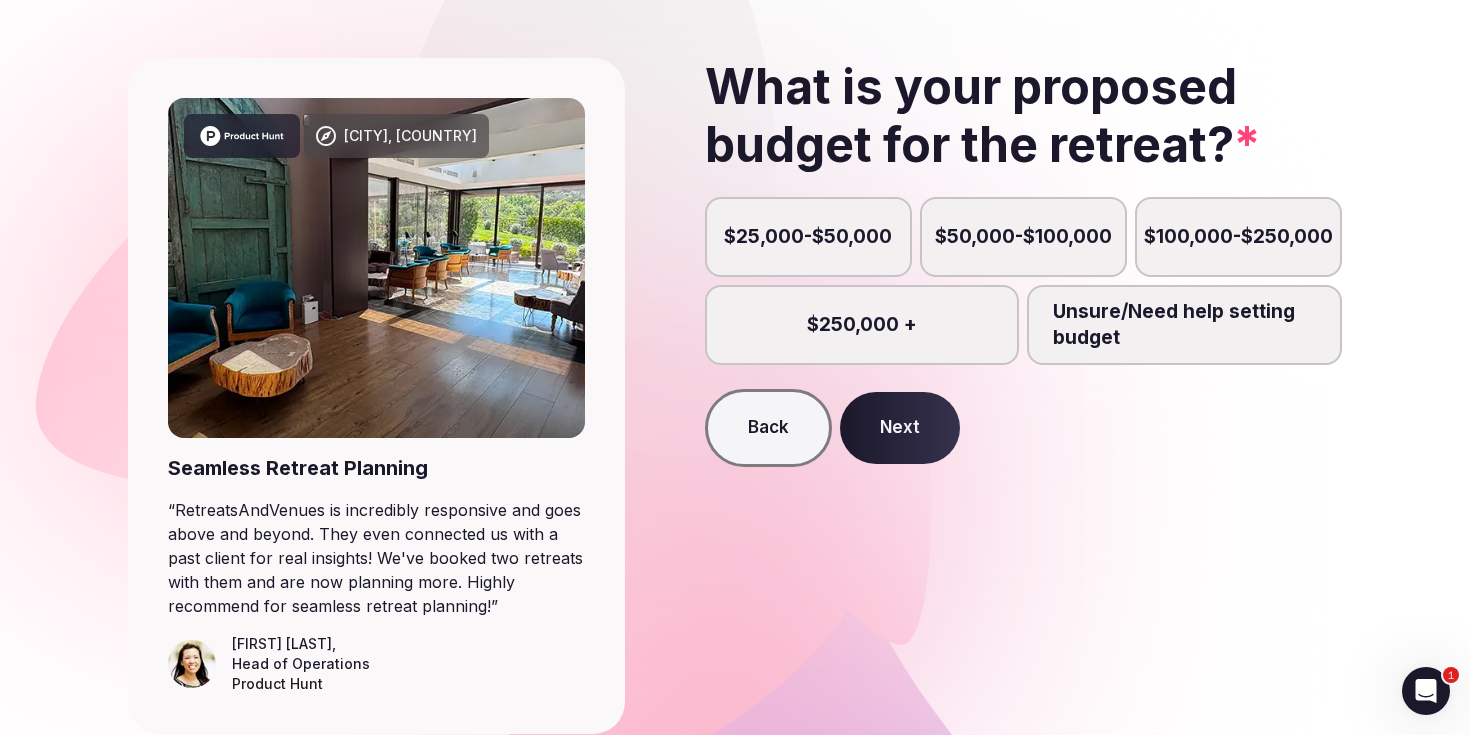 scroll, scrollTop: 100, scrollLeft: 0, axis: vertical 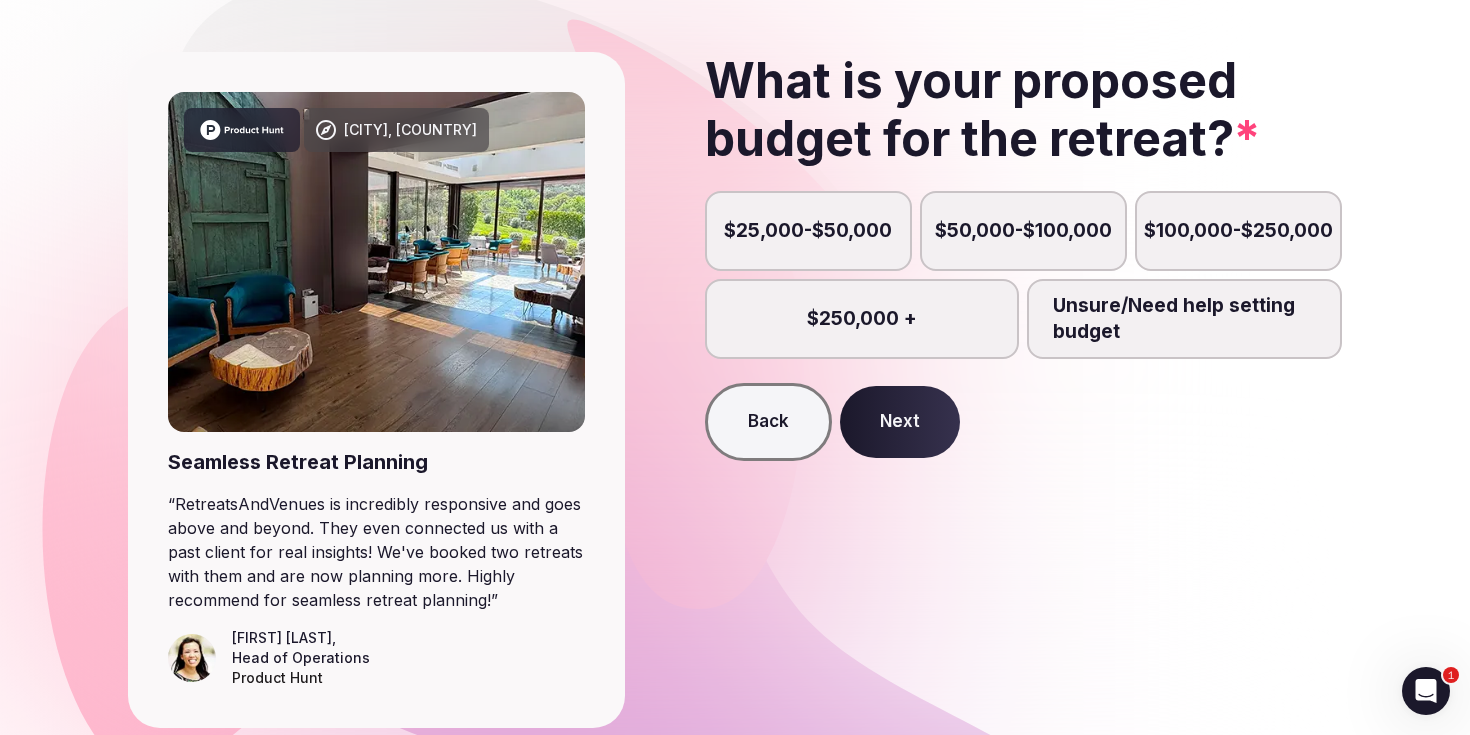 click on "Unsure/Need help setting budget" at bounding box center (1184, 319) 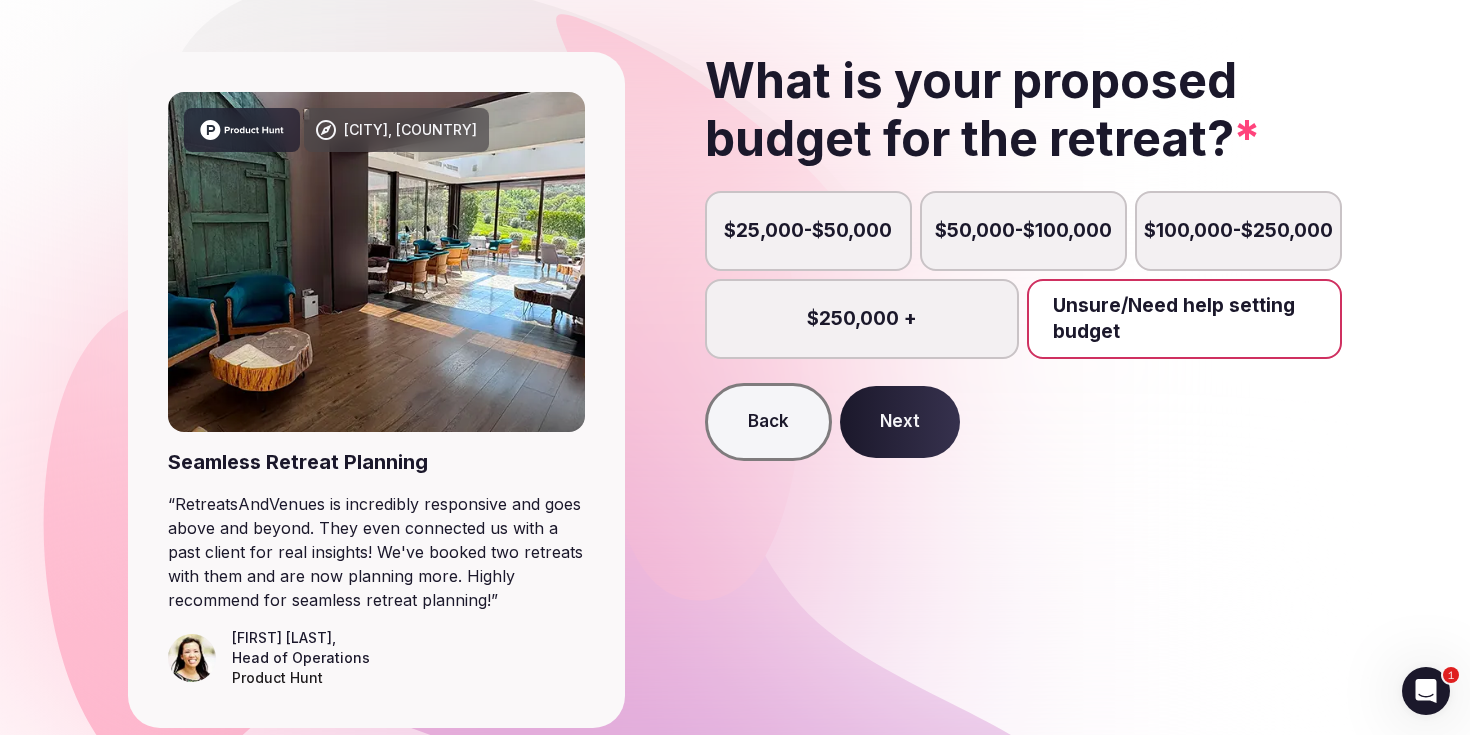 scroll, scrollTop: 10, scrollLeft: 0, axis: vertical 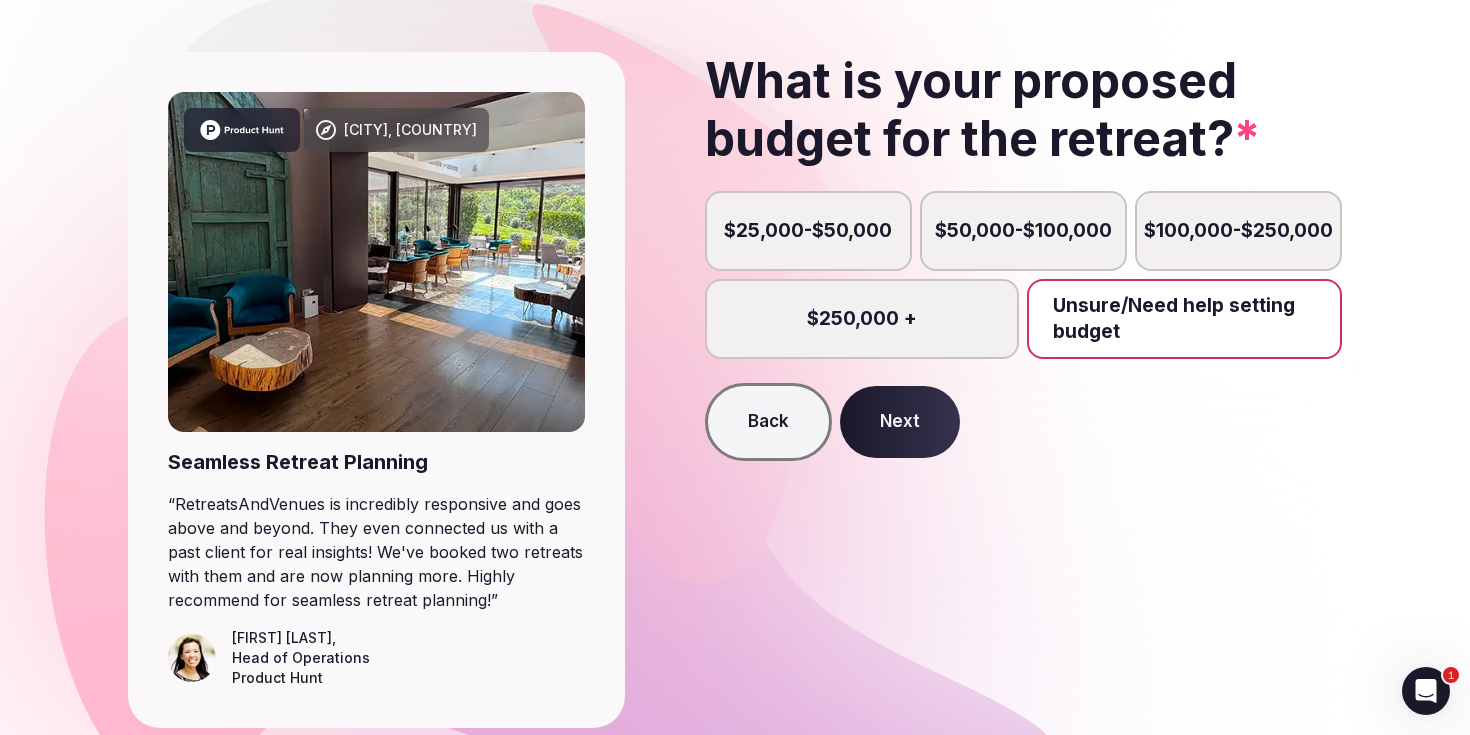 click on "Next" at bounding box center (900, 422) 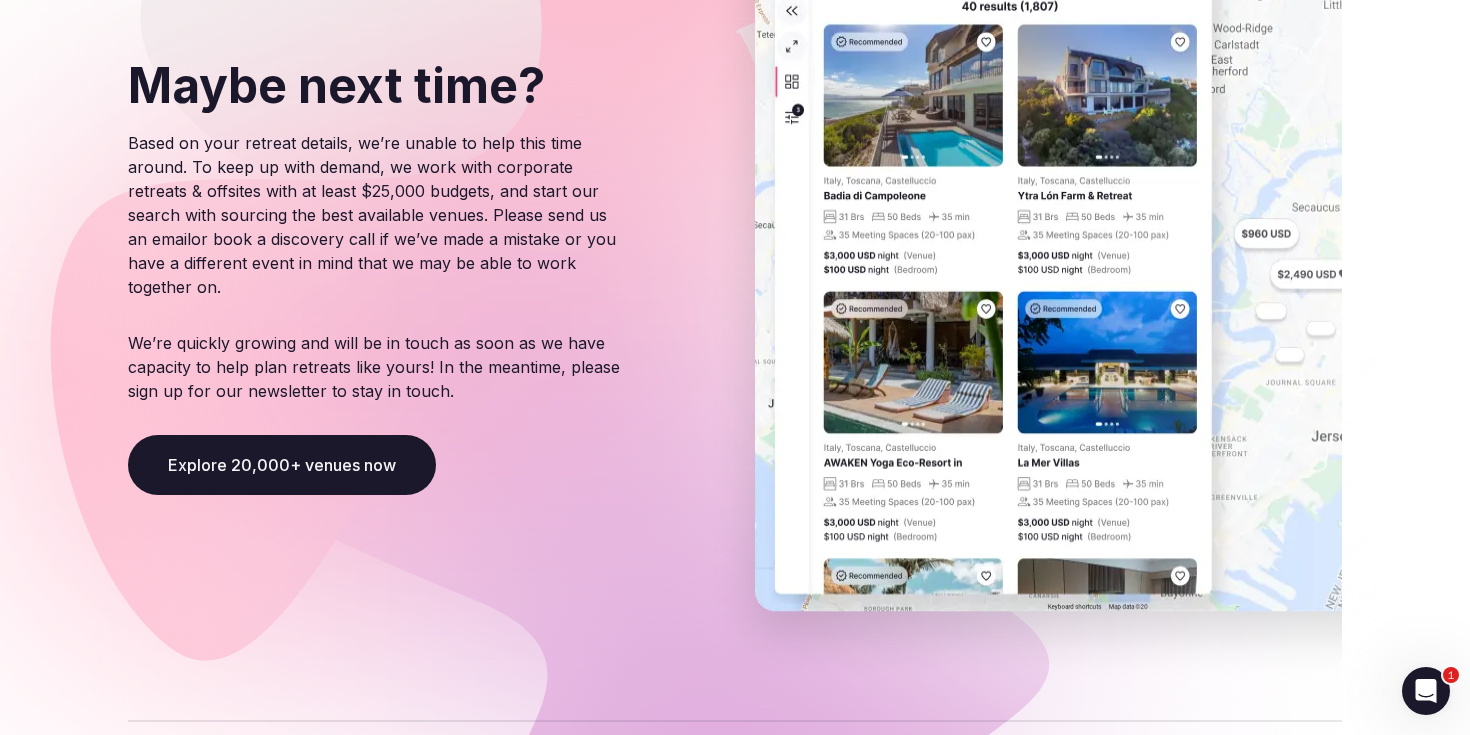 scroll, scrollTop: 257, scrollLeft: 0, axis: vertical 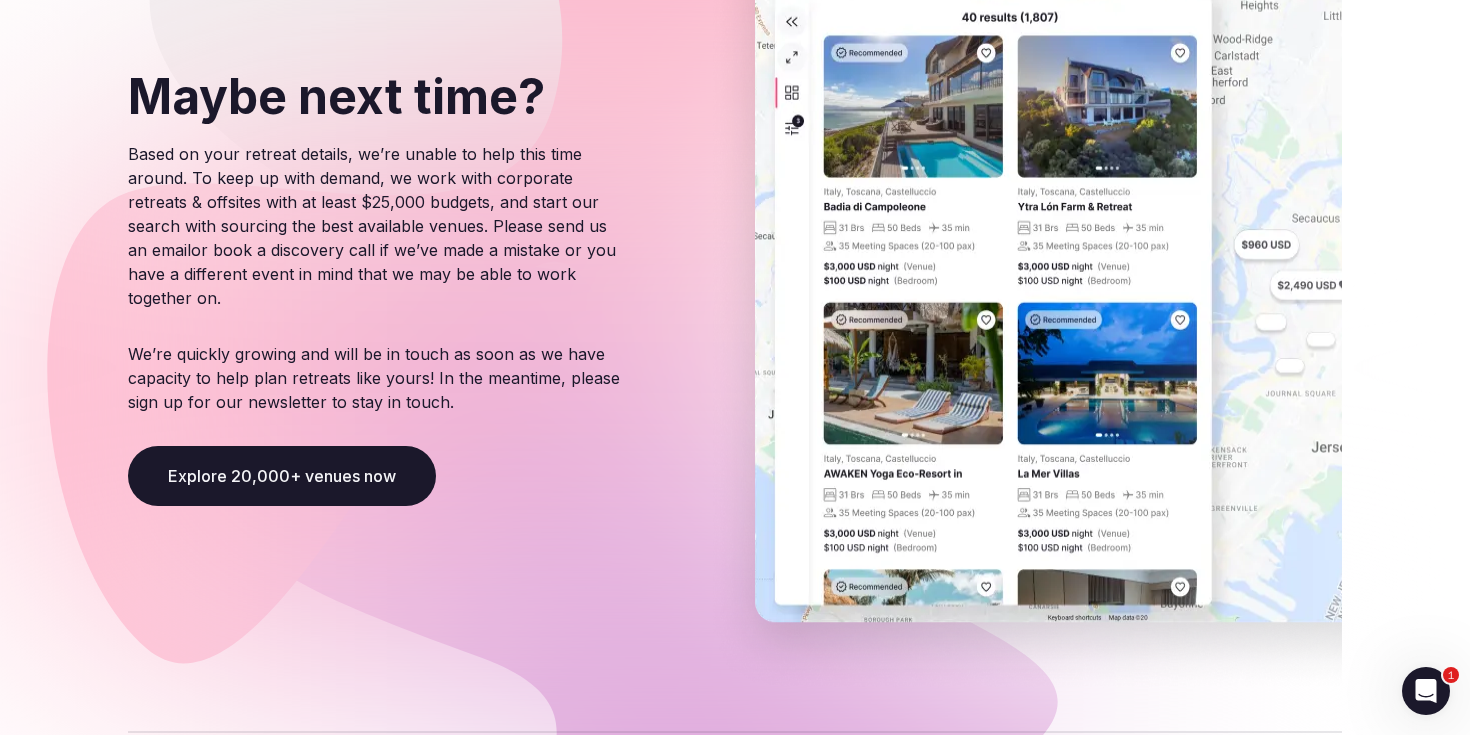 click on "Explore 20,000+ venues now" at bounding box center (282, 476) 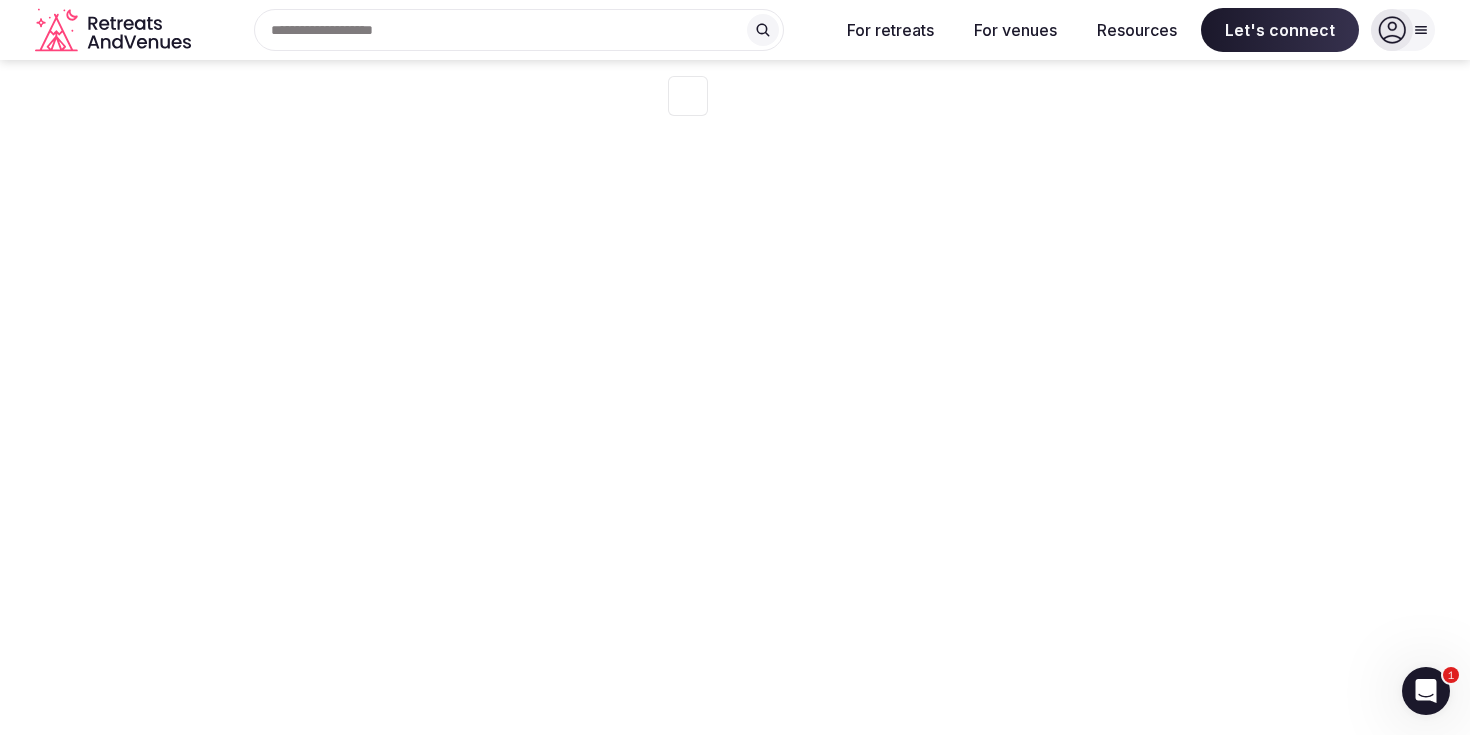 scroll, scrollTop: 0, scrollLeft: 0, axis: both 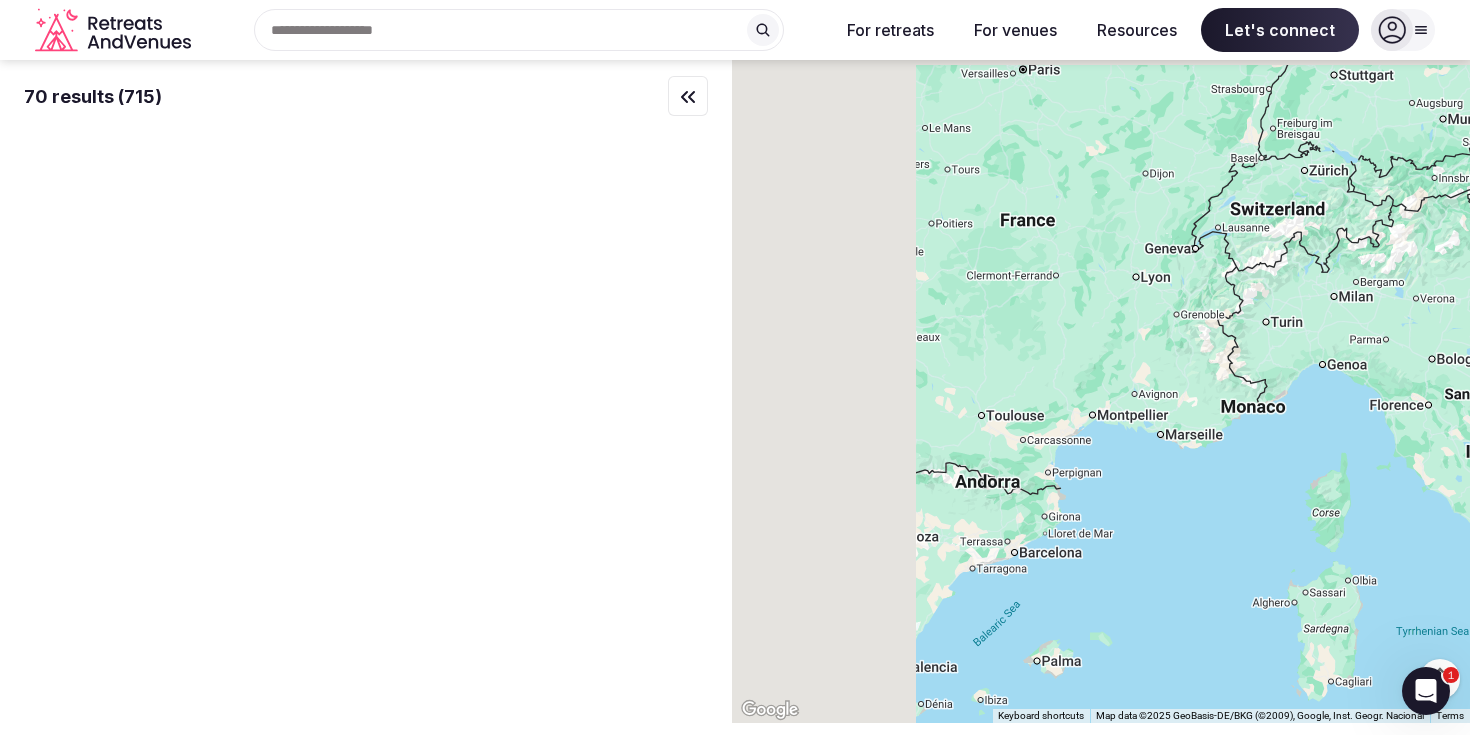 drag, startPoint x: 889, startPoint y: 288, endPoint x: 1161, endPoint y: 384, distance: 288.4441 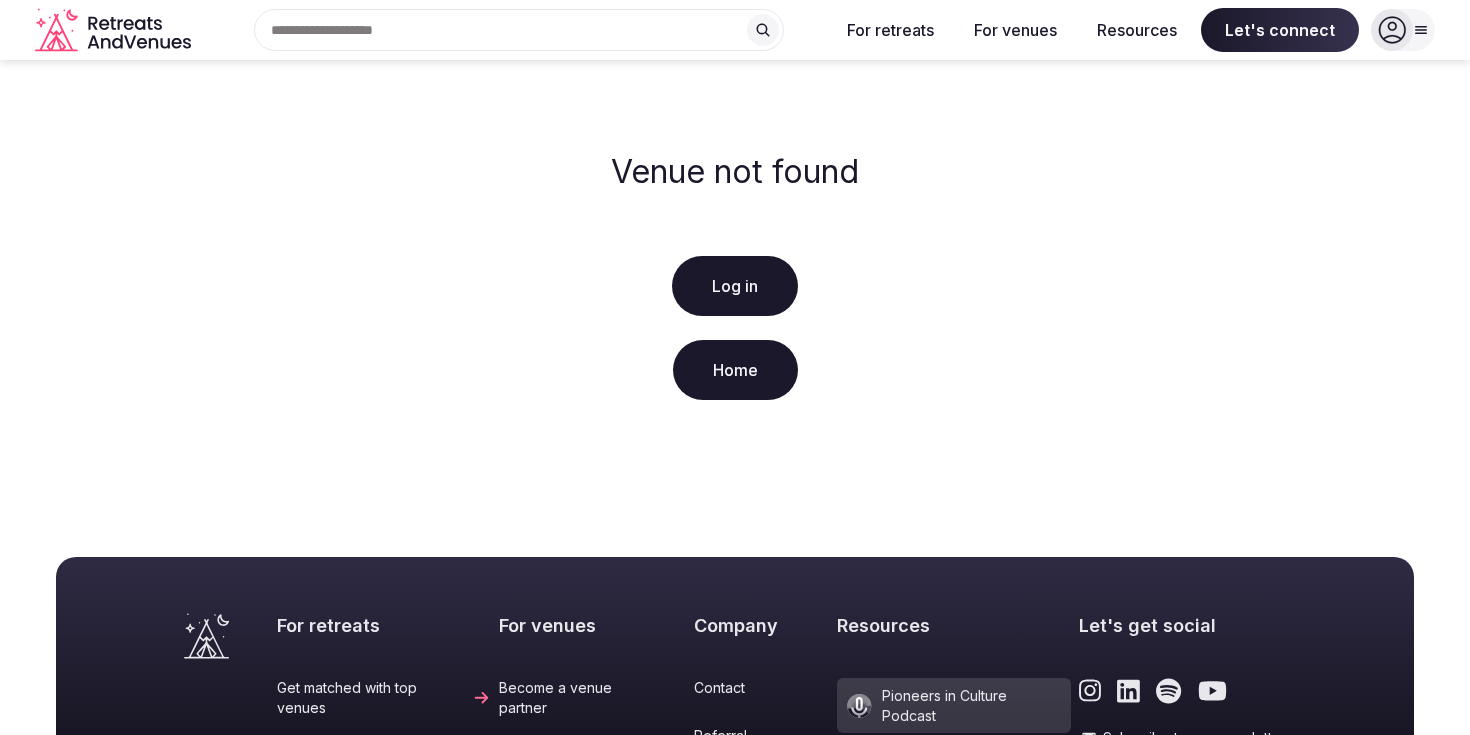 scroll, scrollTop: 0, scrollLeft: 0, axis: both 